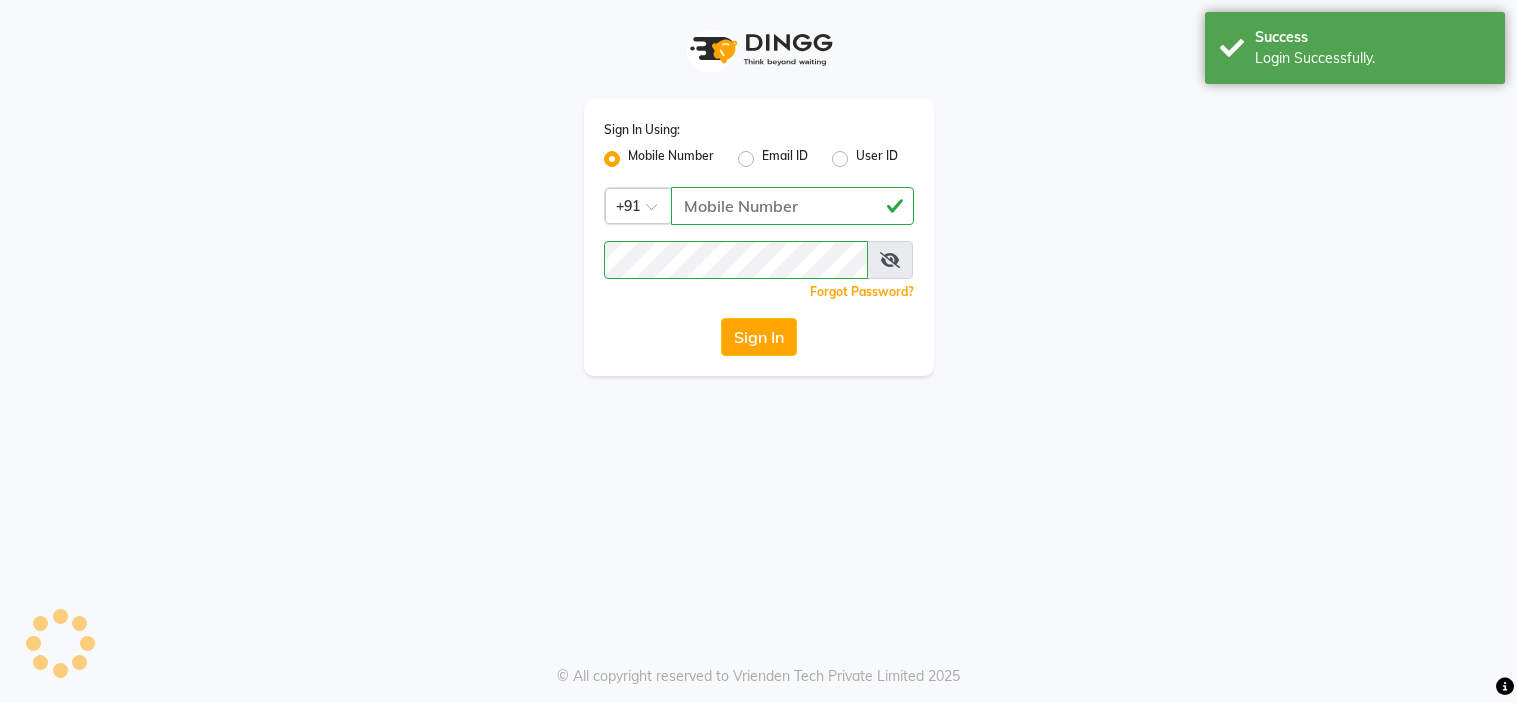 scroll, scrollTop: 0, scrollLeft: 0, axis: both 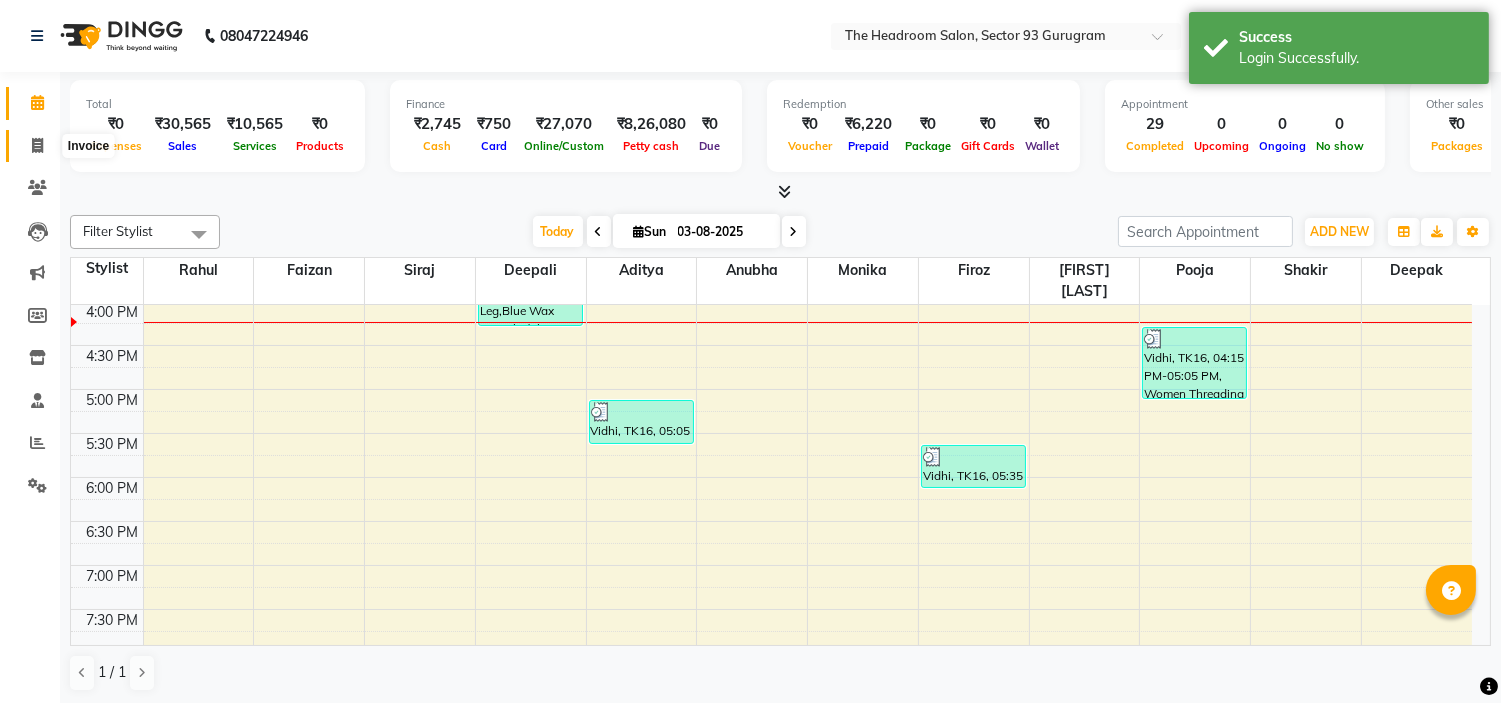 click 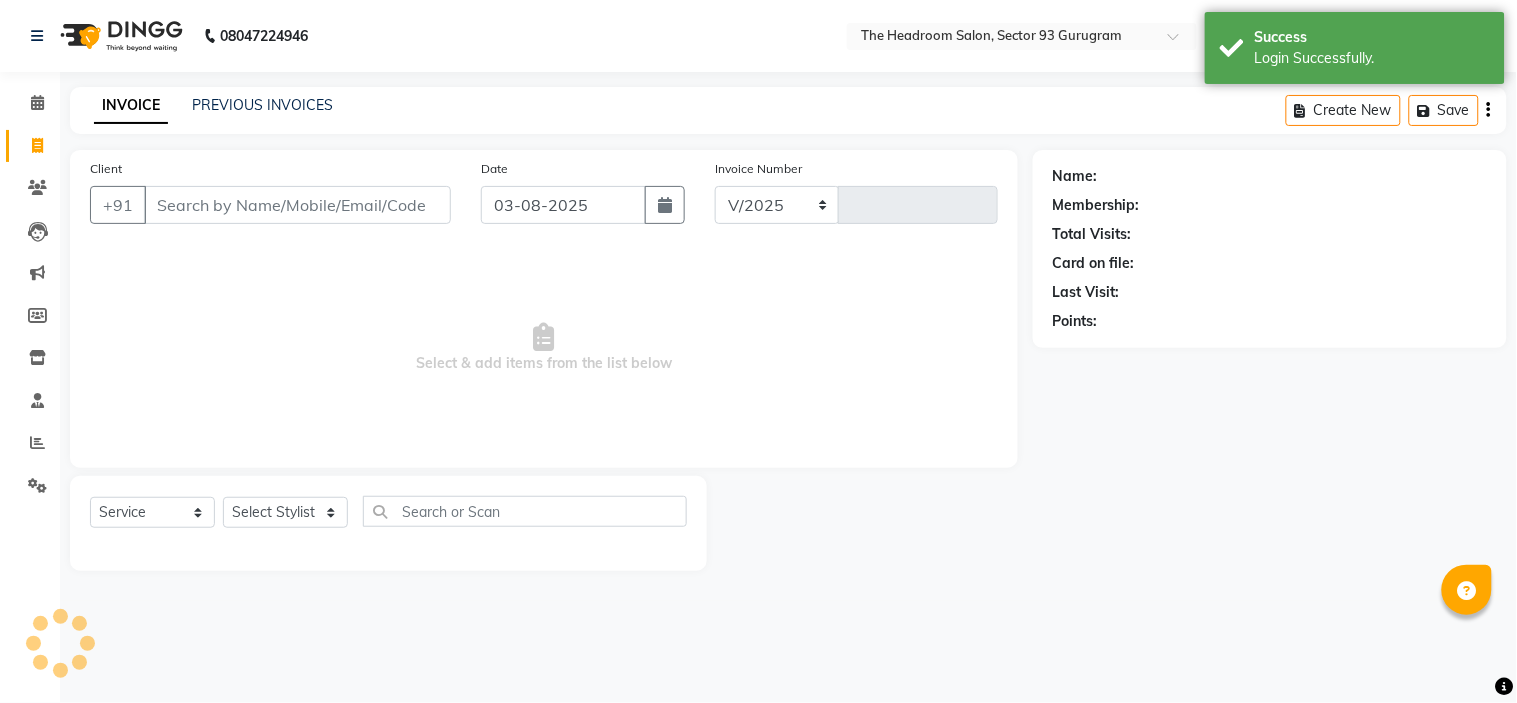 select on "6933" 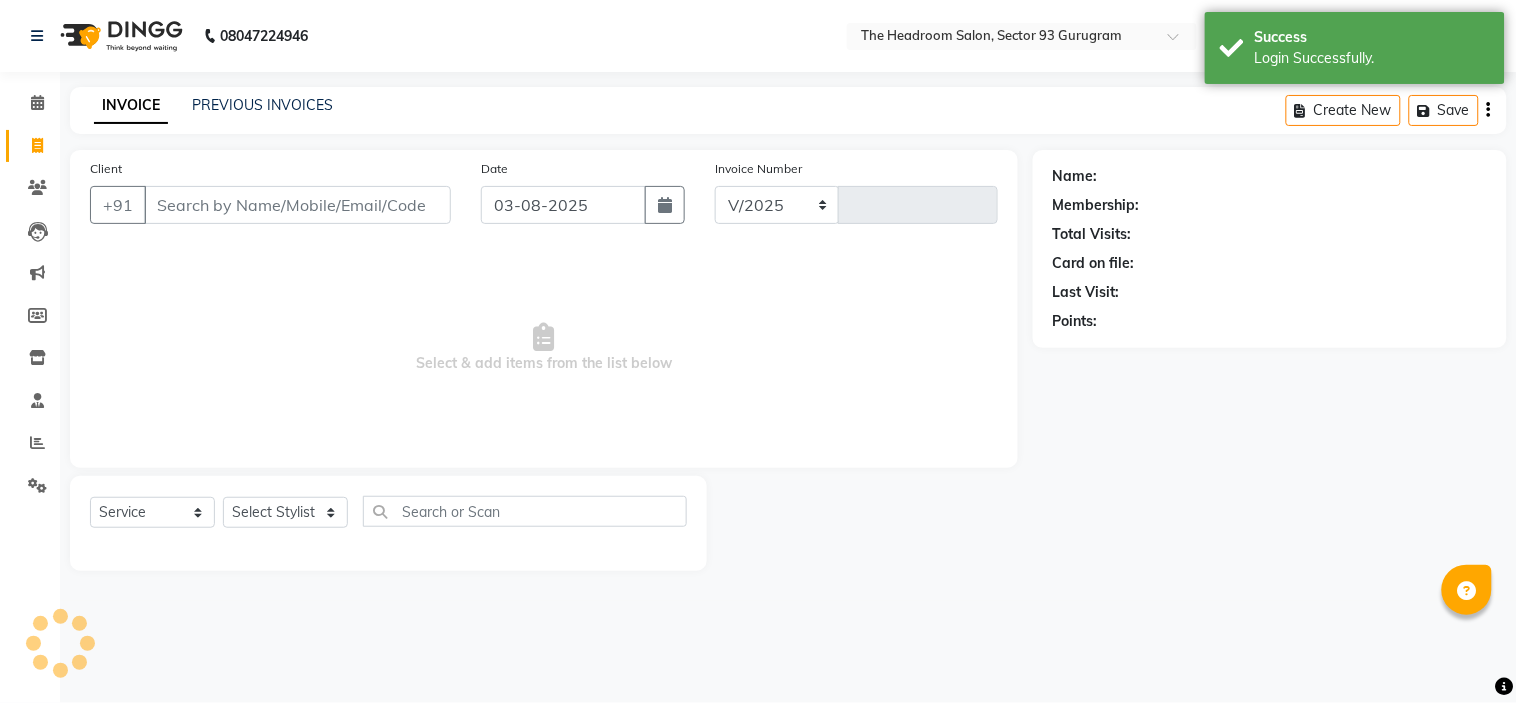 type on "2595" 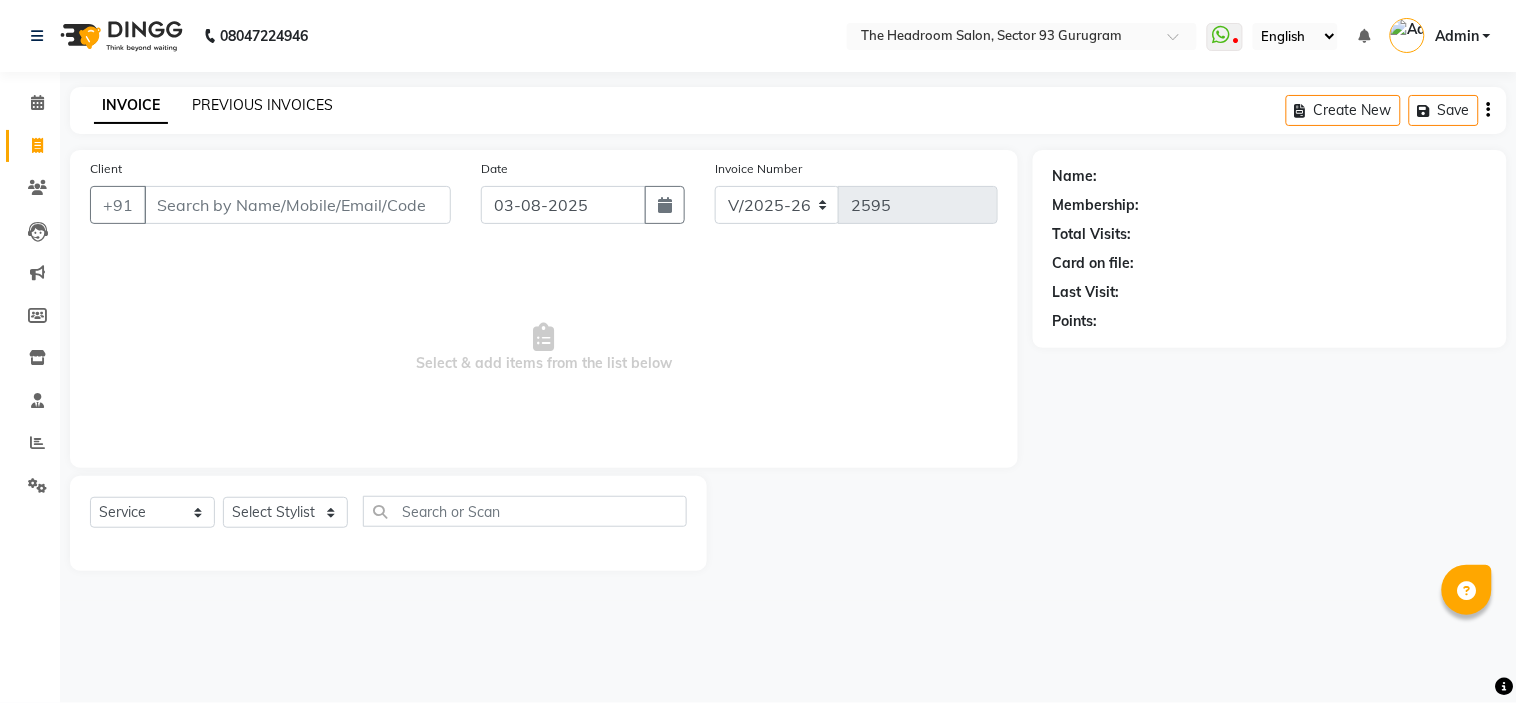 click on "PREVIOUS INVOICES" 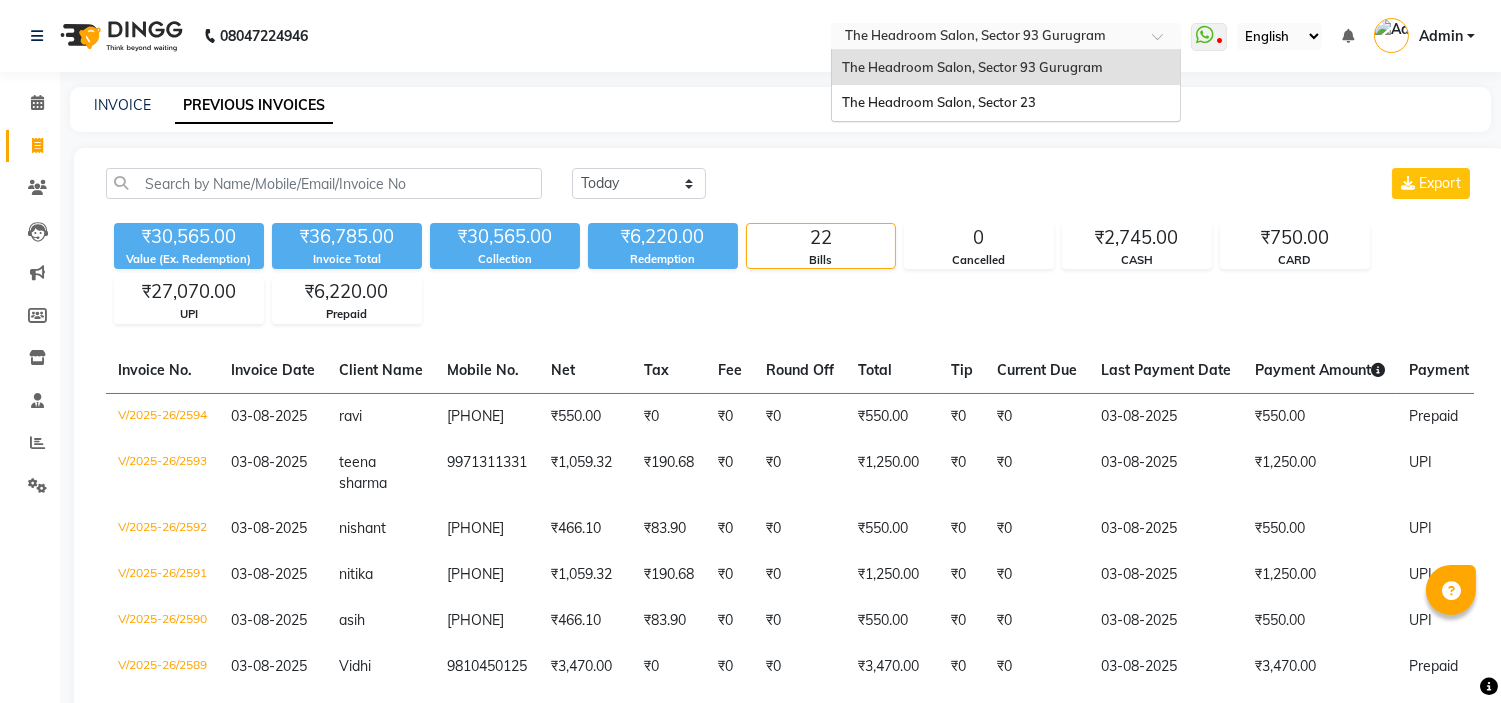 click at bounding box center (1164, 42) 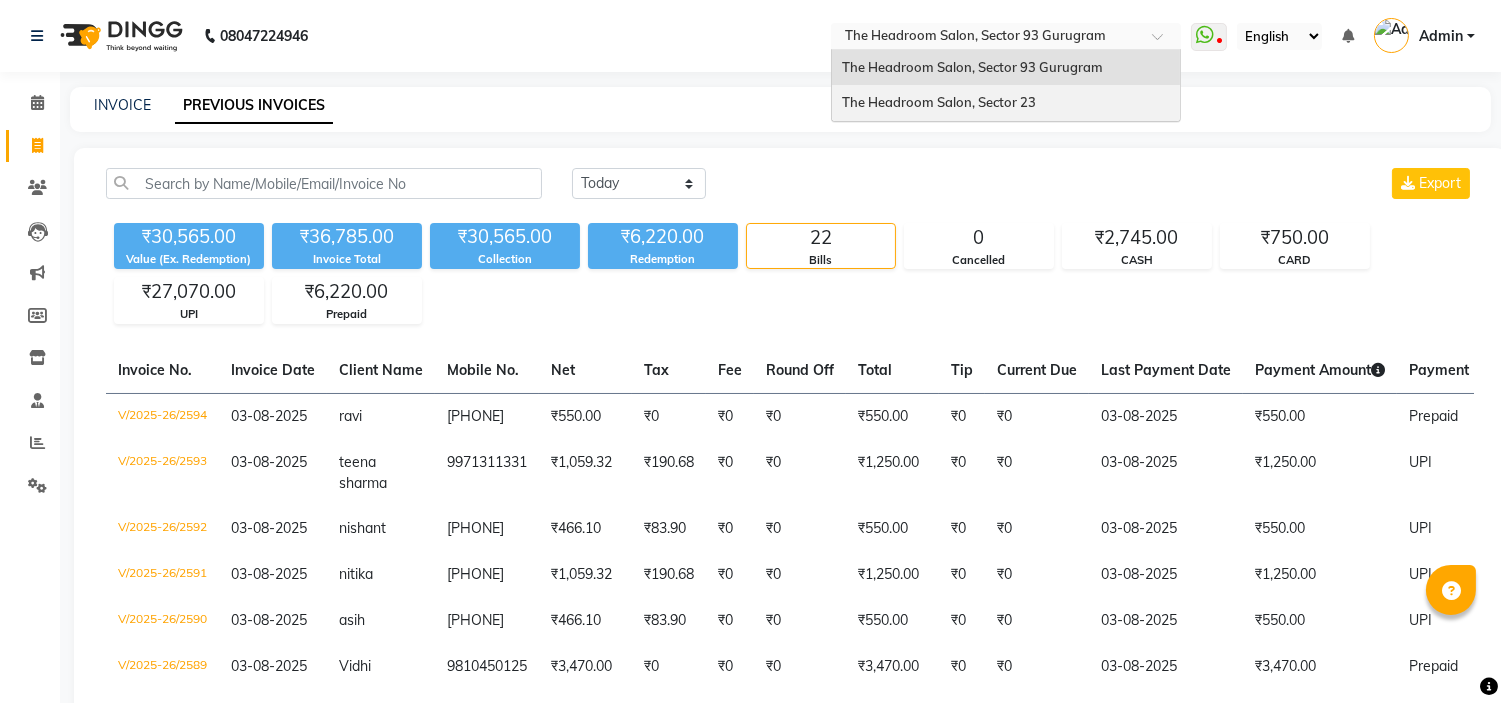 click on "The Headroom Salon, Sector 23" at bounding box center (1006, 103) 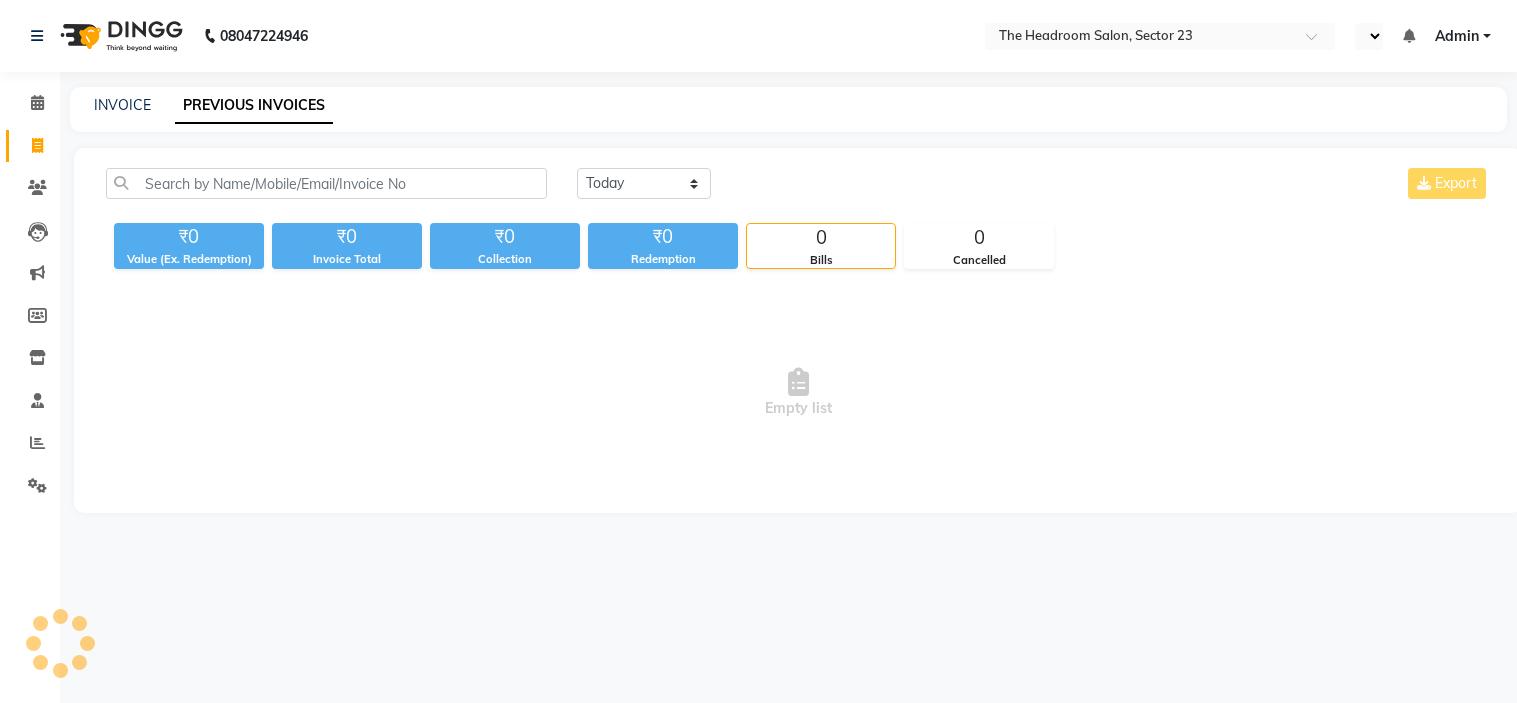 select on "en" 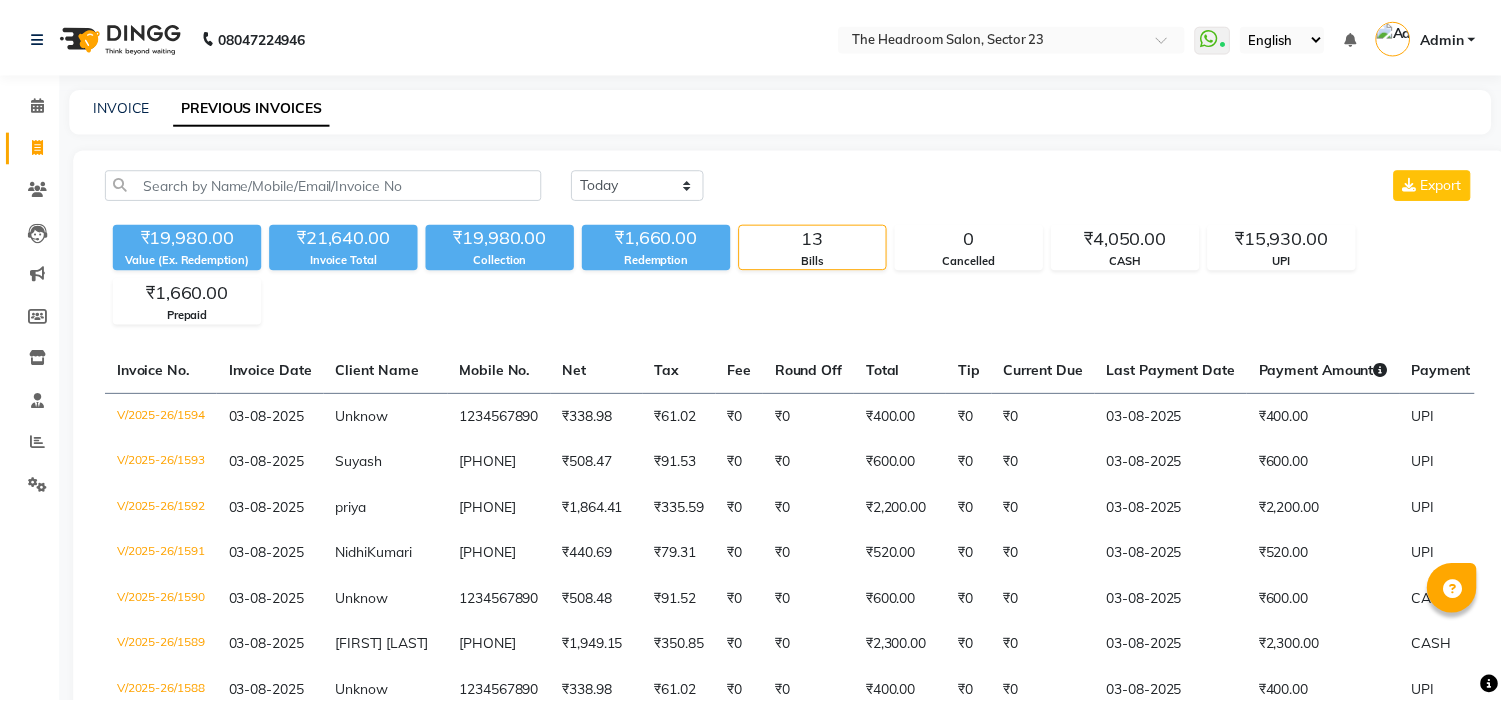 scroll, scrollTop: 0, scrollLeft: 0, axis: both 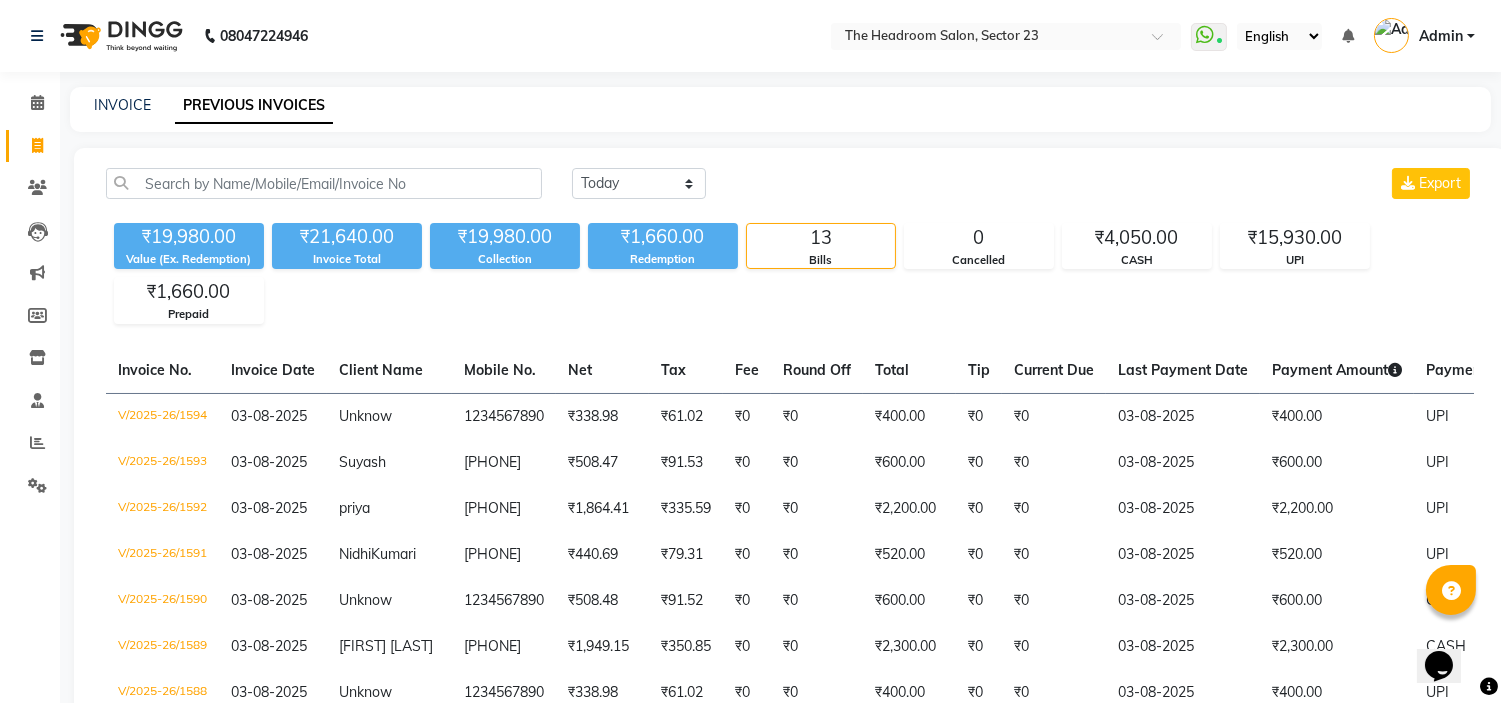 click on "[PHONE] Select Location × The Headroom Salon, Sector 23  WhatsApp Status  ✕ Status:  Connected Most Recent Message: [DATE]     [TIME] Recent Service Activity: [DATE]     [TIME] English ENGLISH Español العربية मराठी हिंदी ગુજરાતી தமிழ் 中文 Notifications nothing to show Admin Manage Profile Change Password Sign out  Version:3.15.11" 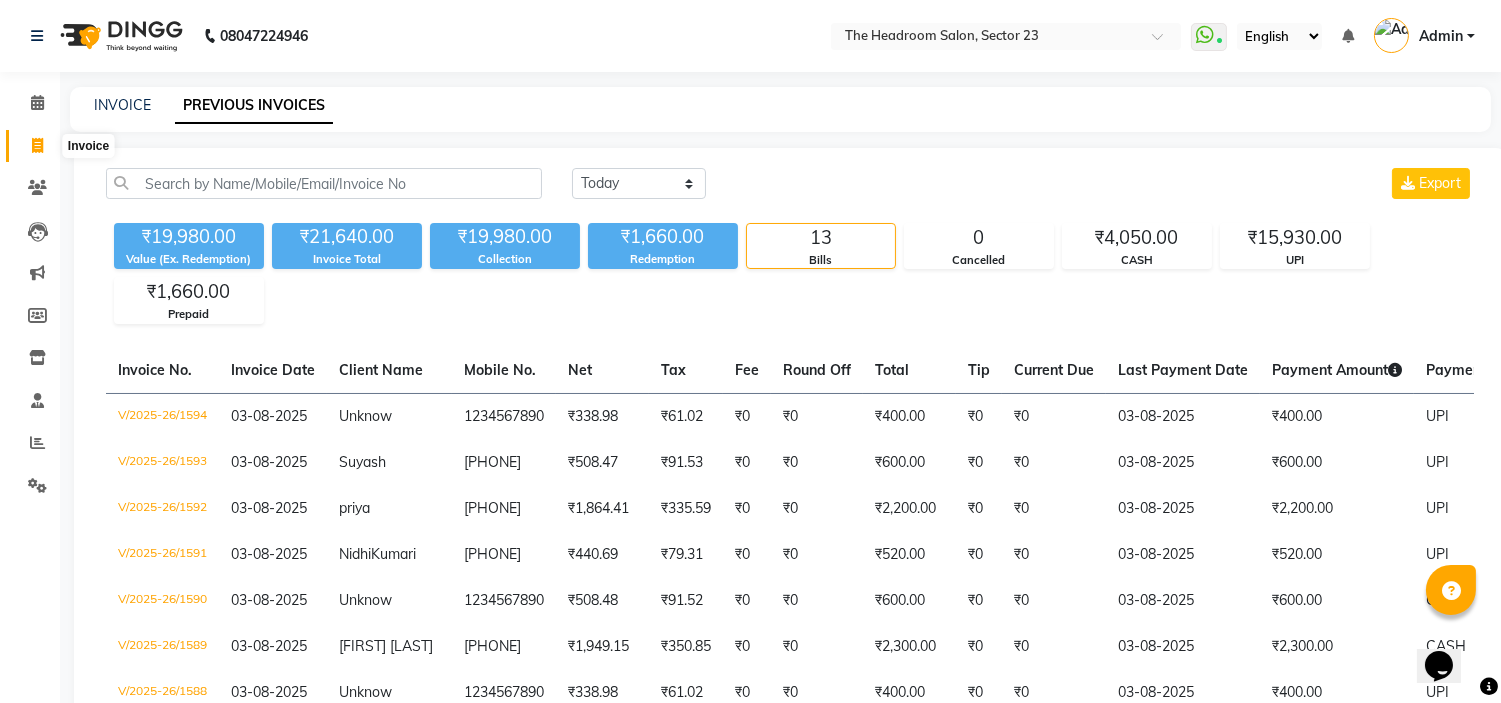 click 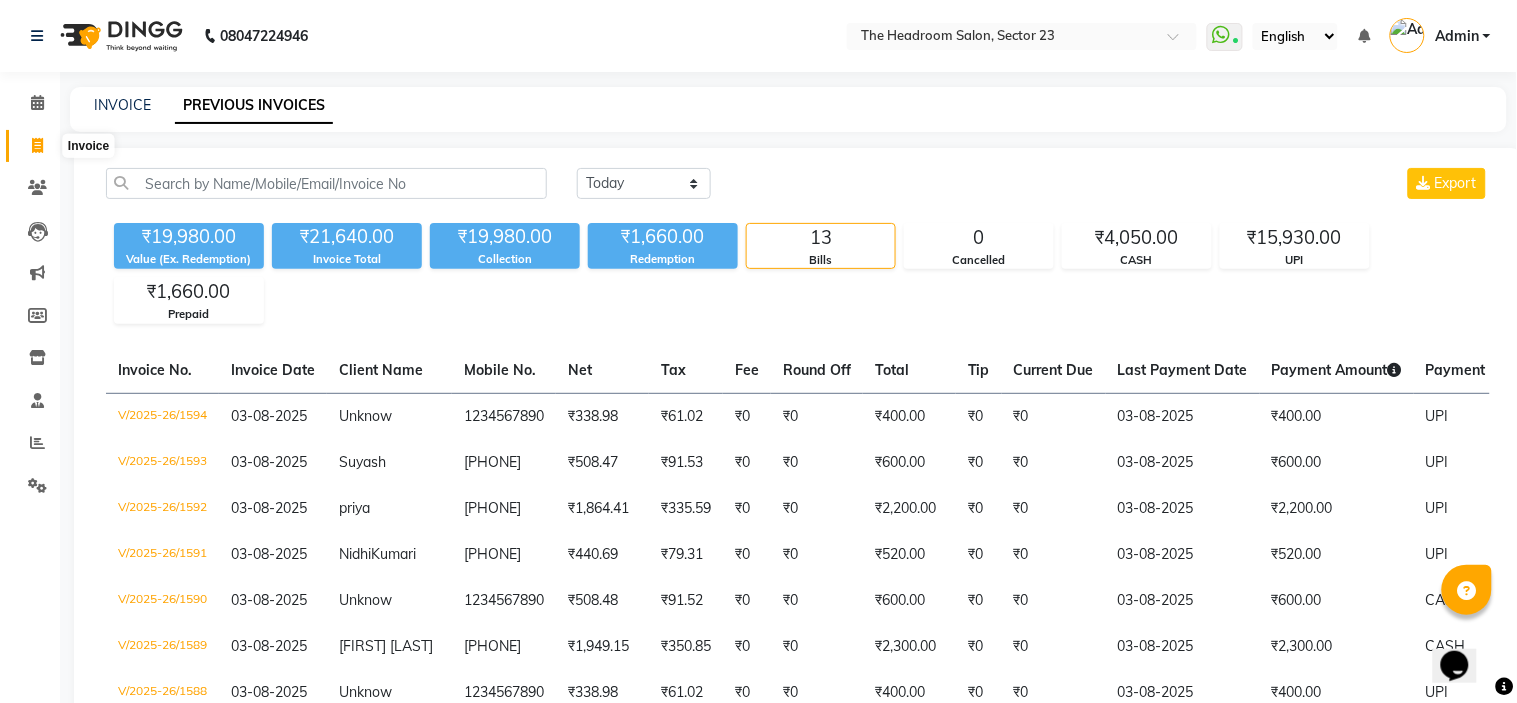 select on "service" 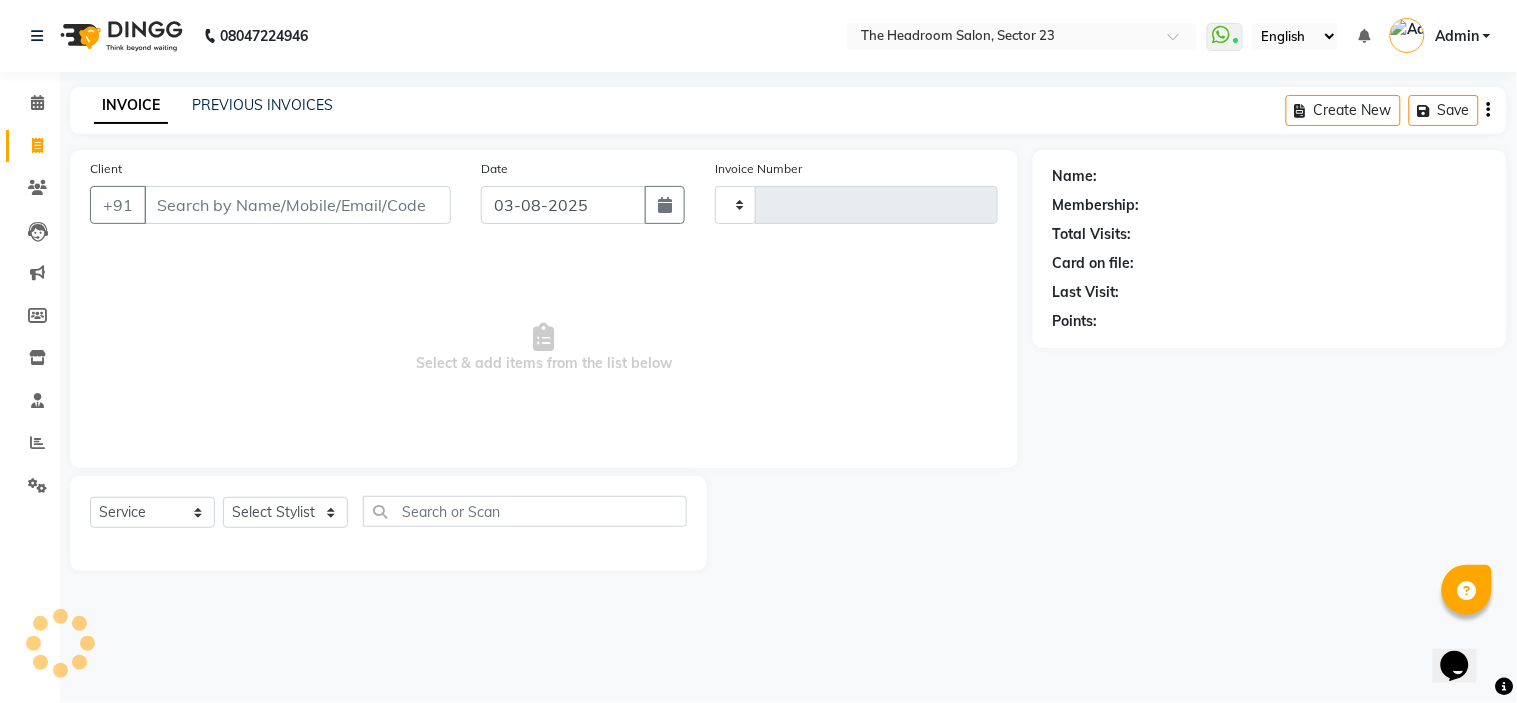 type on "1595" 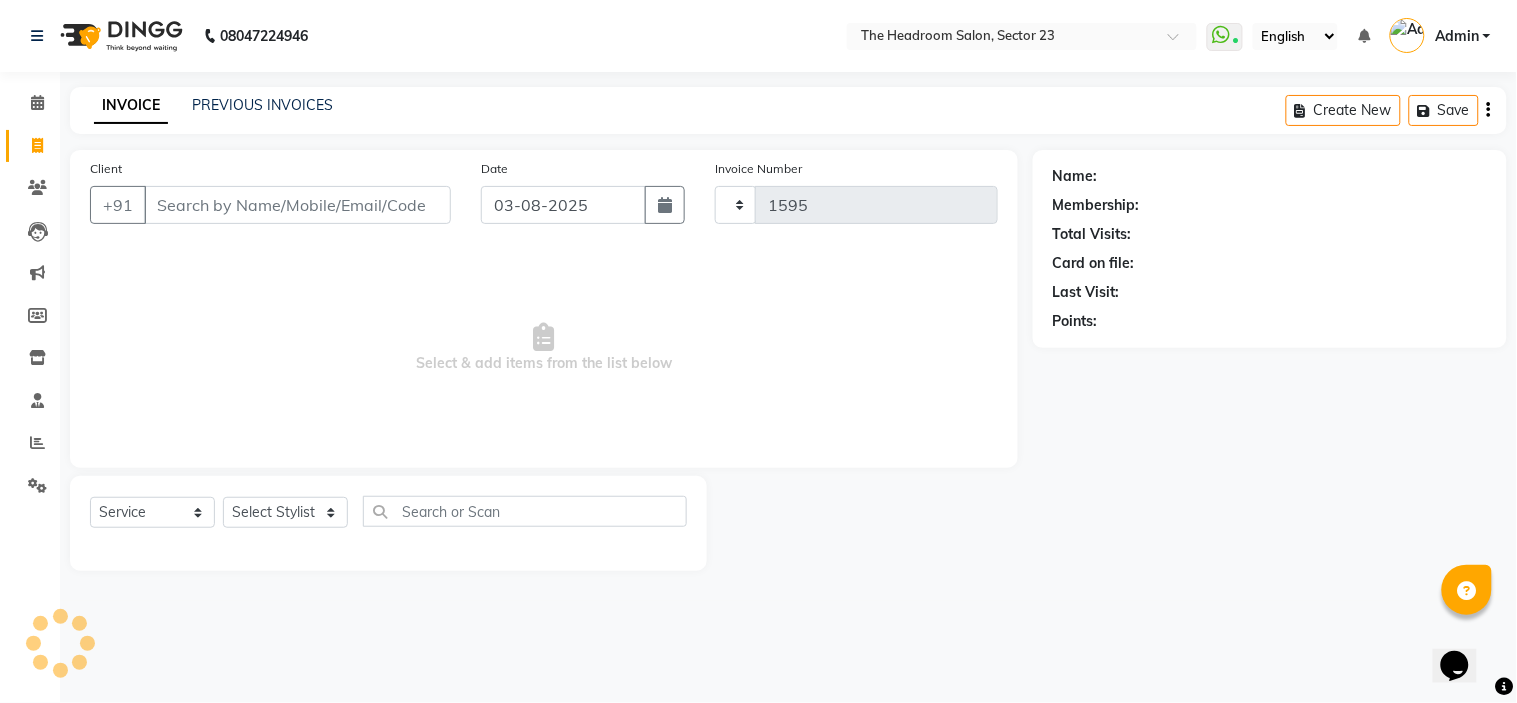 select on "6796" 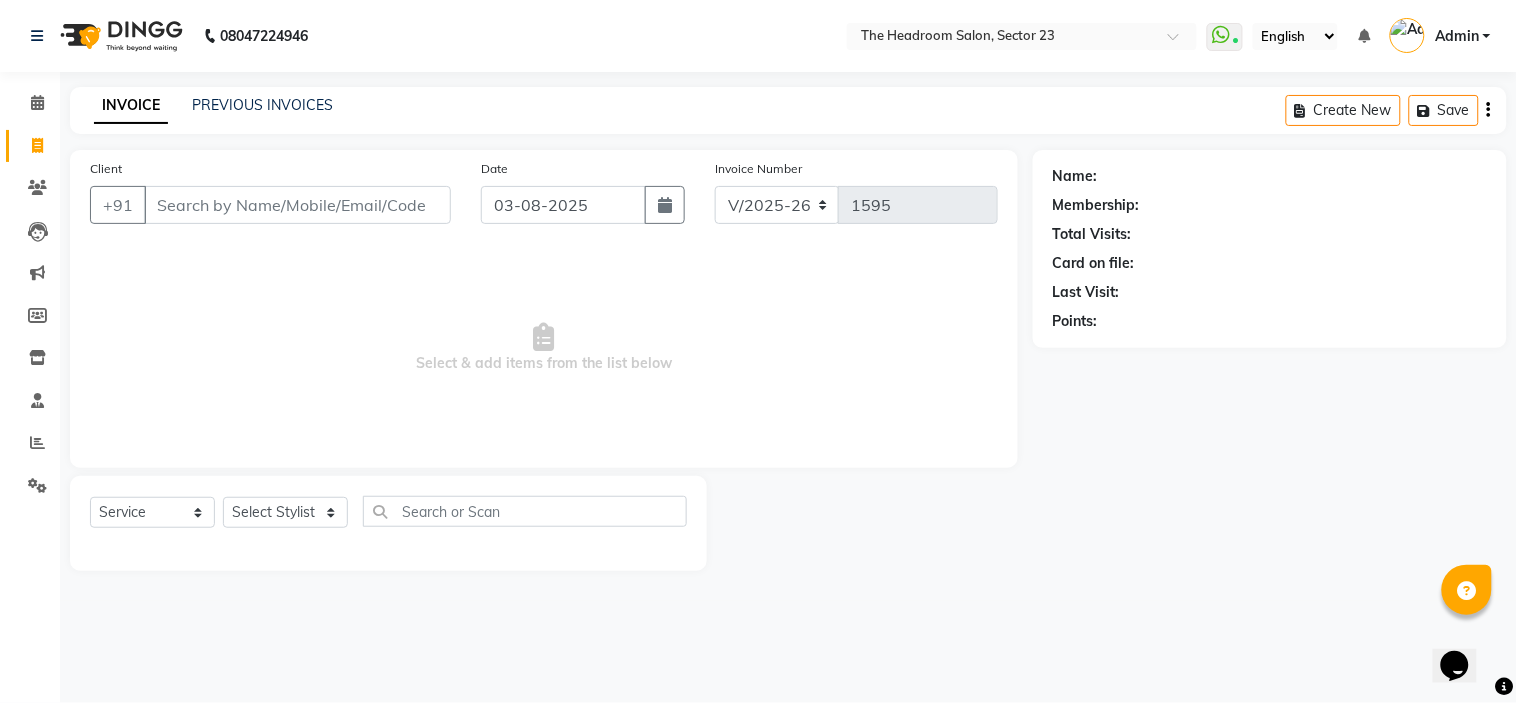 click on "[PHONE] Select Location × The Headroom Salon, Sector 23  WhatsApp Status  ✕ Status:  Connected Most Recent Message: [DATE]     [TIME] Recent Service Activity: [DATE]     [TIME] English ENGLISH Español العربية मराठी हिंदी ગુજરાતી தமிழ் 中文 Notifications nothing to show Admin Manage Profile Change Password Sign out  Version:3.15.11" 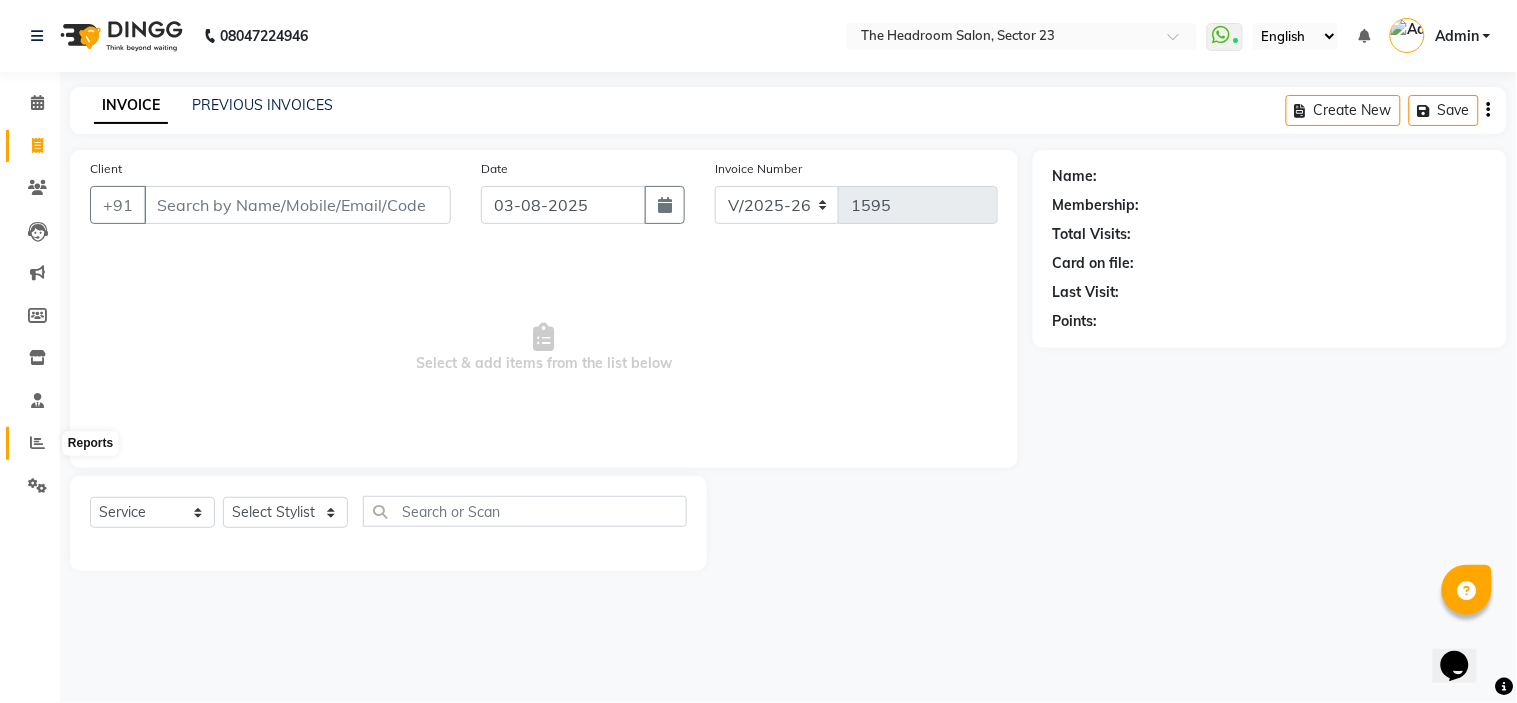 click 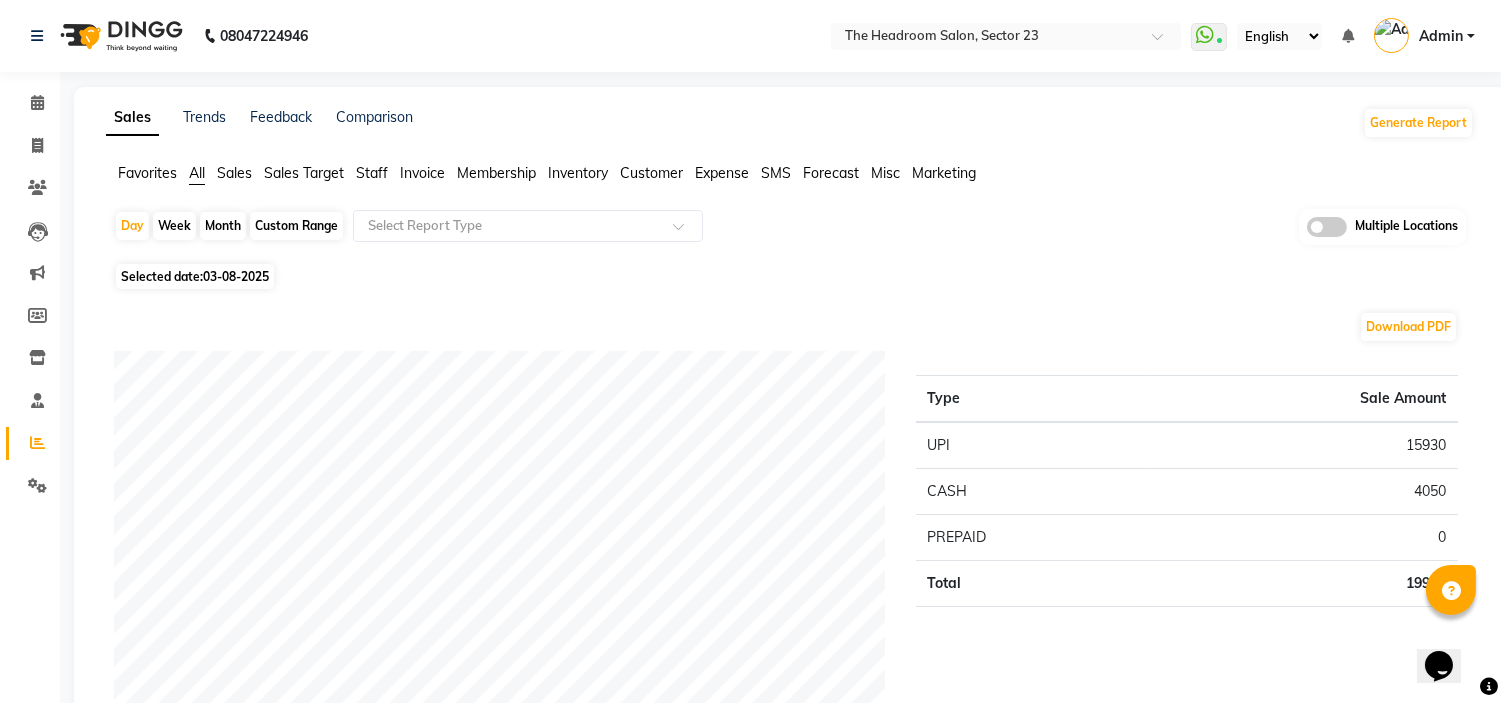 click on "Staff" 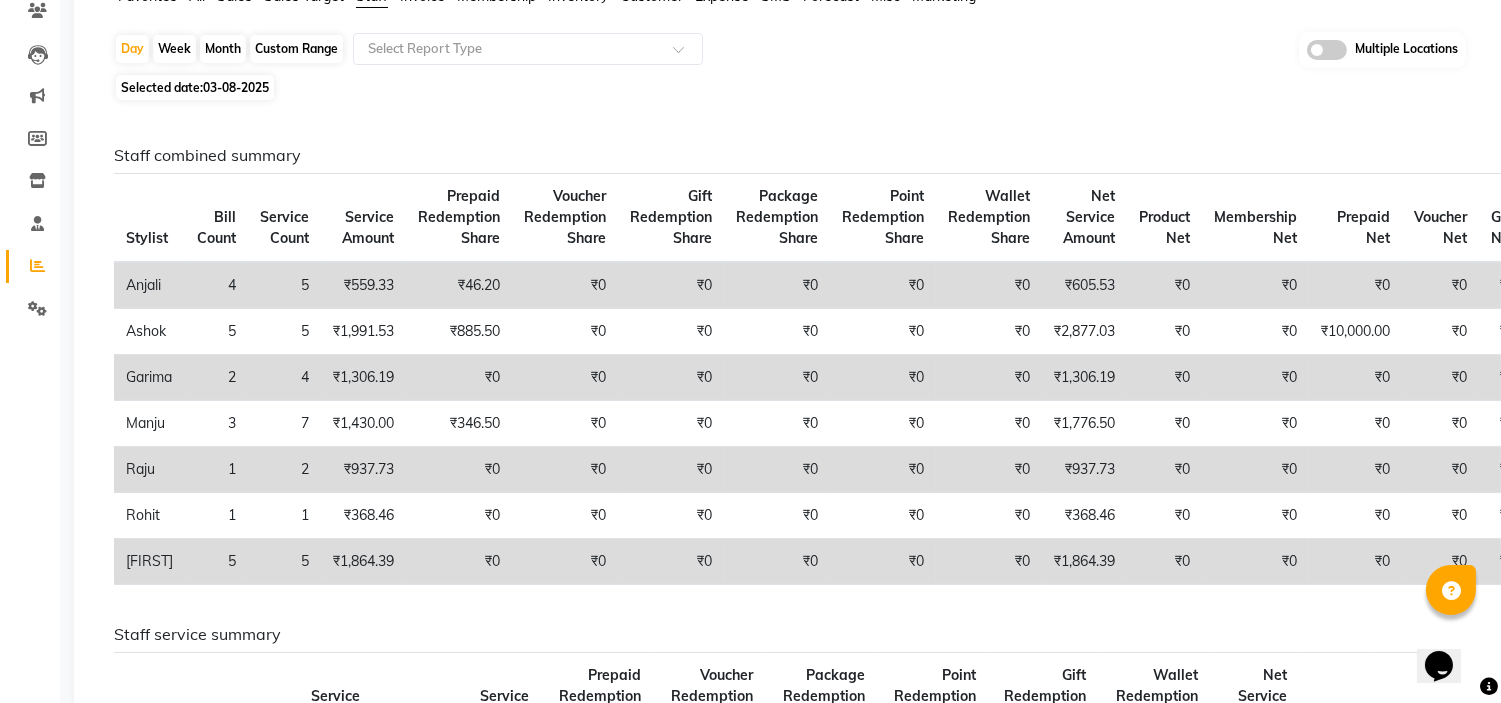 scroll, scrollTop: 185, scrollLeft: 0, axis: vertical 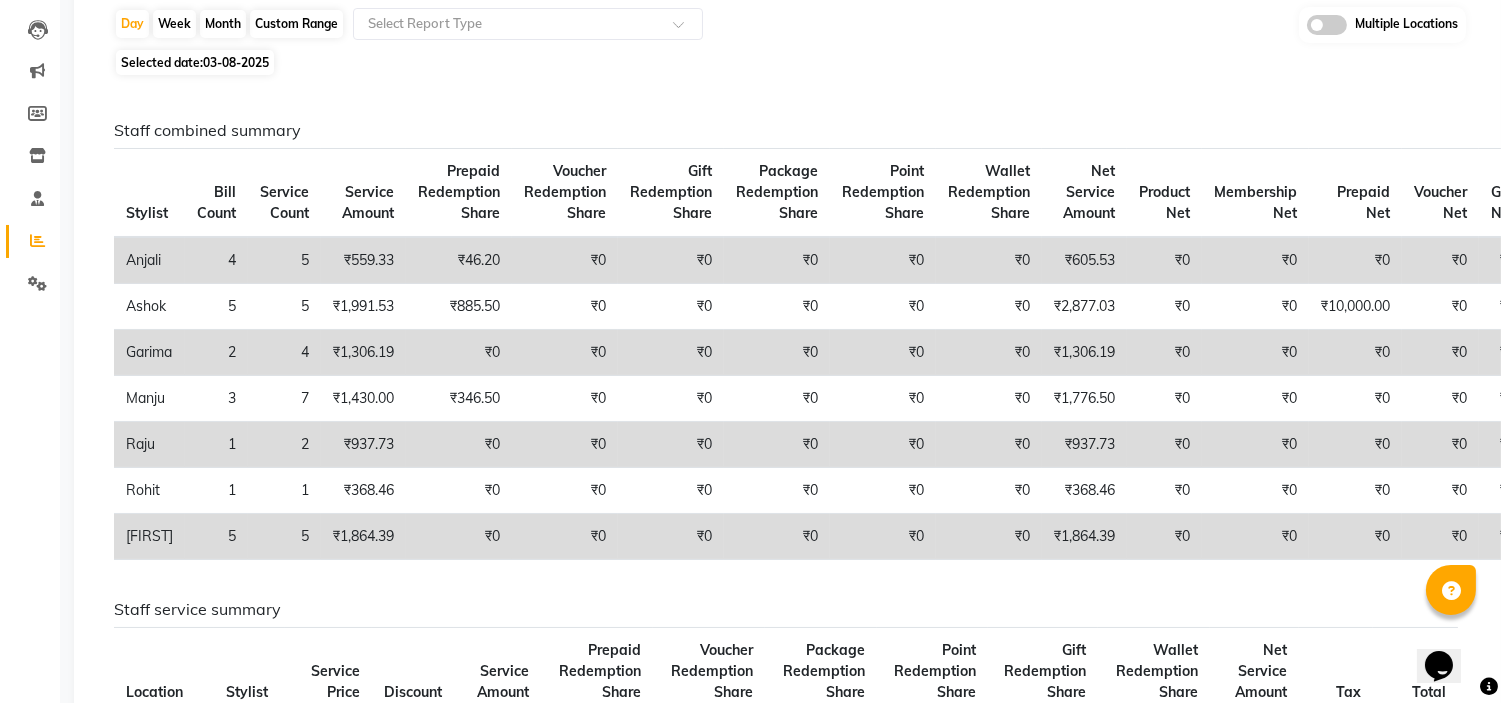click on "Day   Week   Month   Custom Range  Select Report Type Multiple Locations" 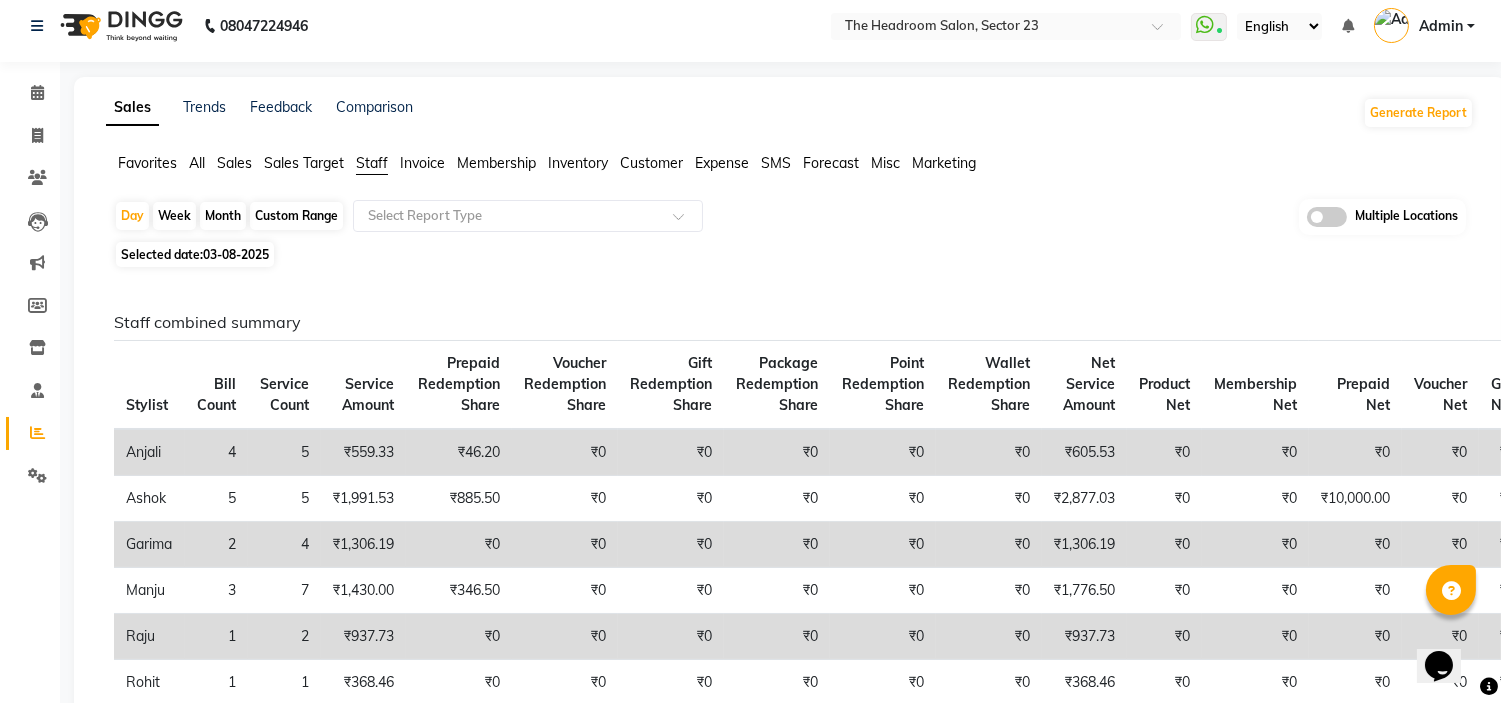 scroll, scrollTop: 0, scrollLeft: 0, axis: both 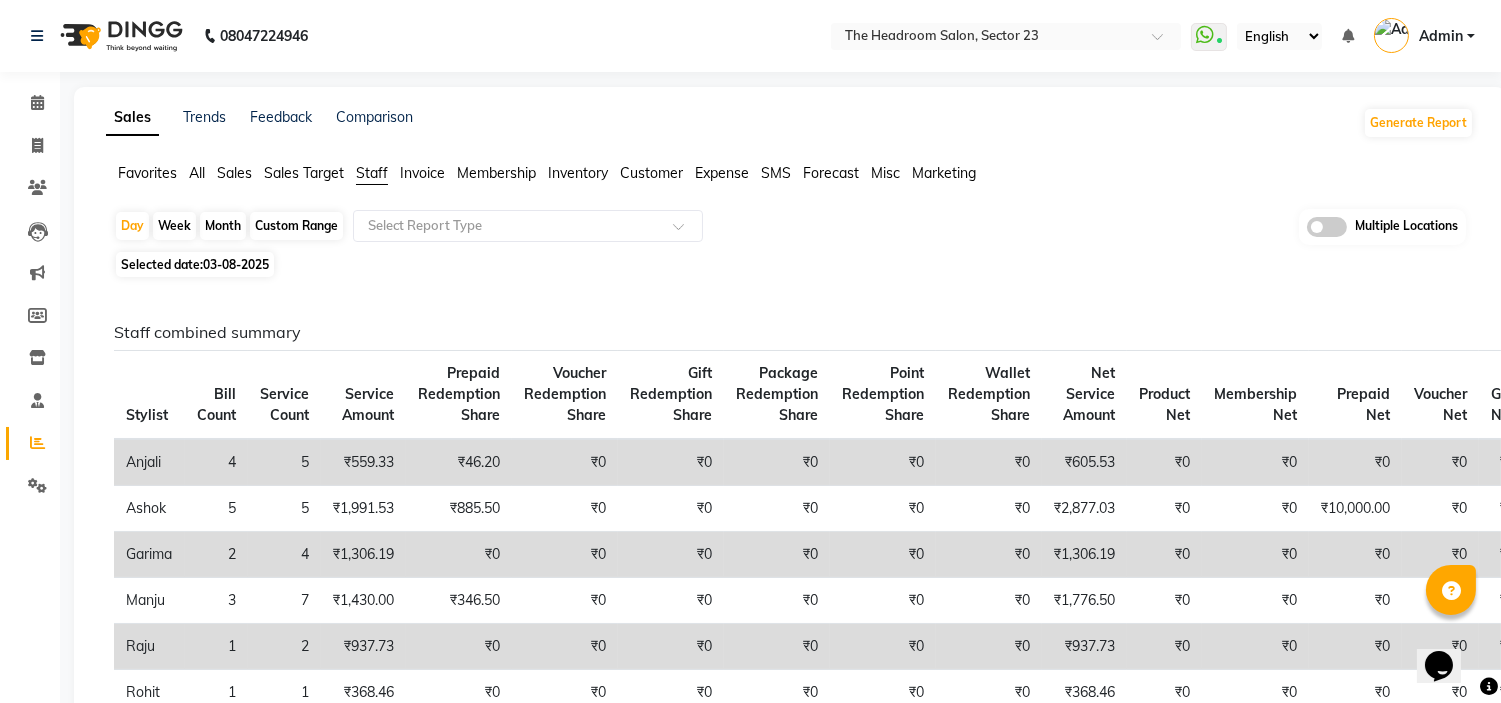 click on "08047224946 Select Location × The Headroom Salon, Sector 23  WhatsApp Status  ✕ Status:  Connected Most Recent Message: 03-08-2025     04:00 PM Recent Service Activity: 03-08-2025     03:58 PM English ENGLISH Español العربية मराठी हिंदी ગુજરાતી தமிழ் 中文 Notifications nothing to show Admin Manage Profile Change Password Sign out  Version:3.15.11" 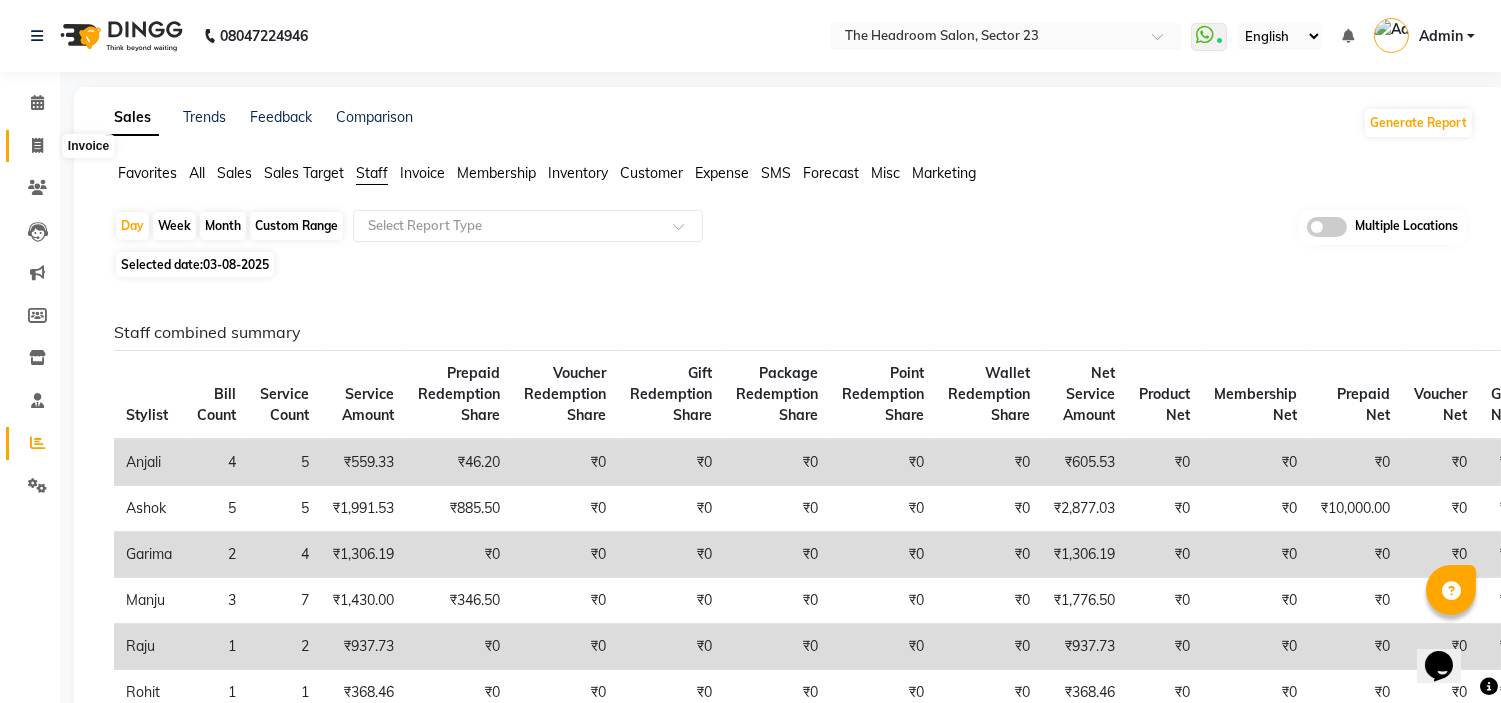click 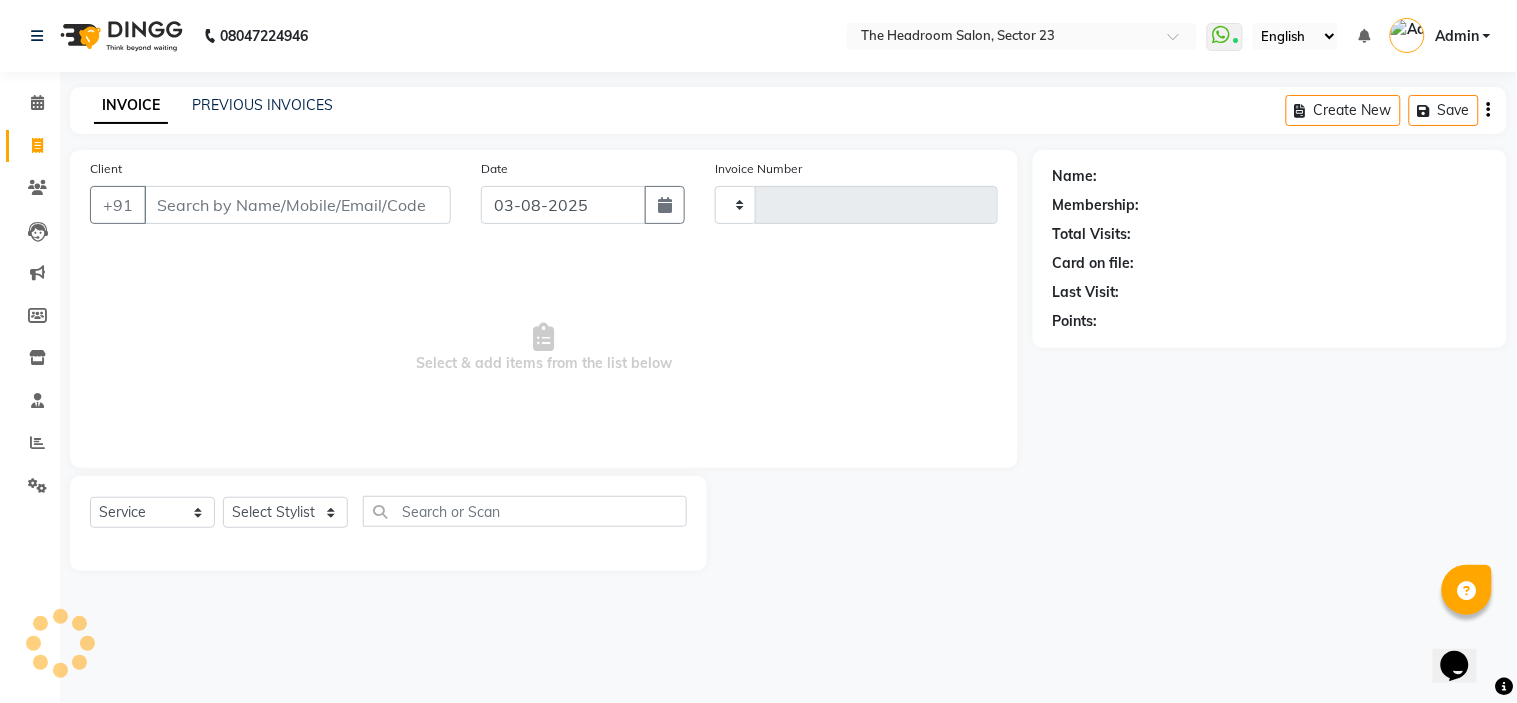 type on "1595" 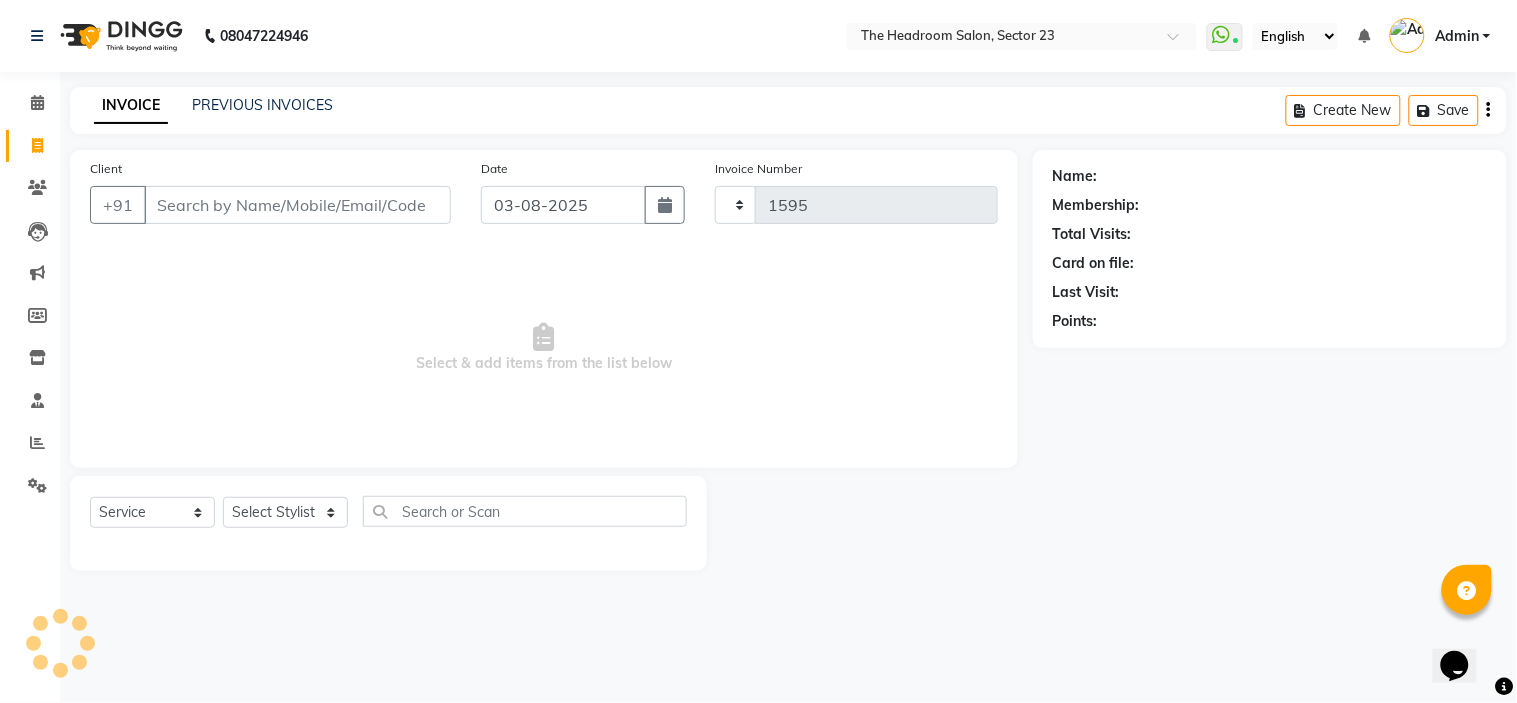 select on "6796" 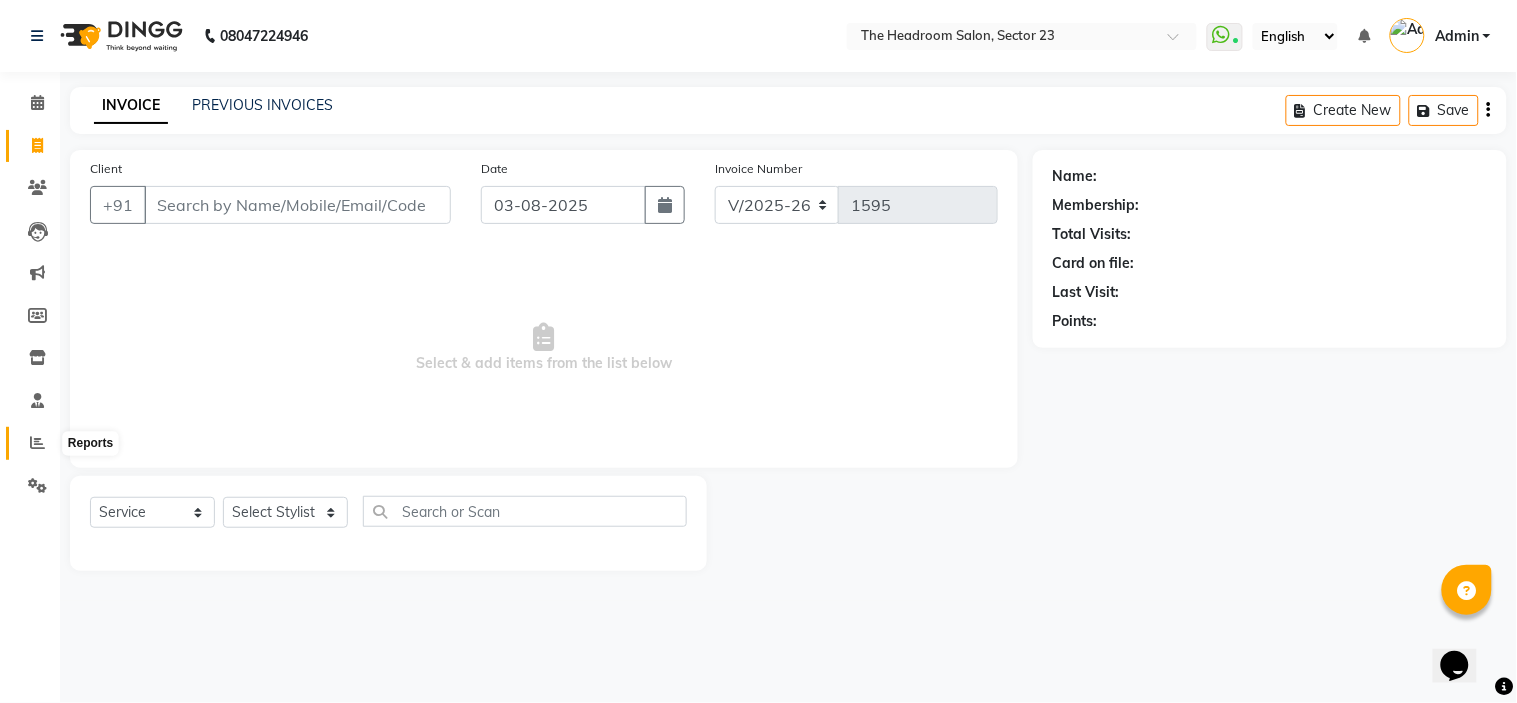 click 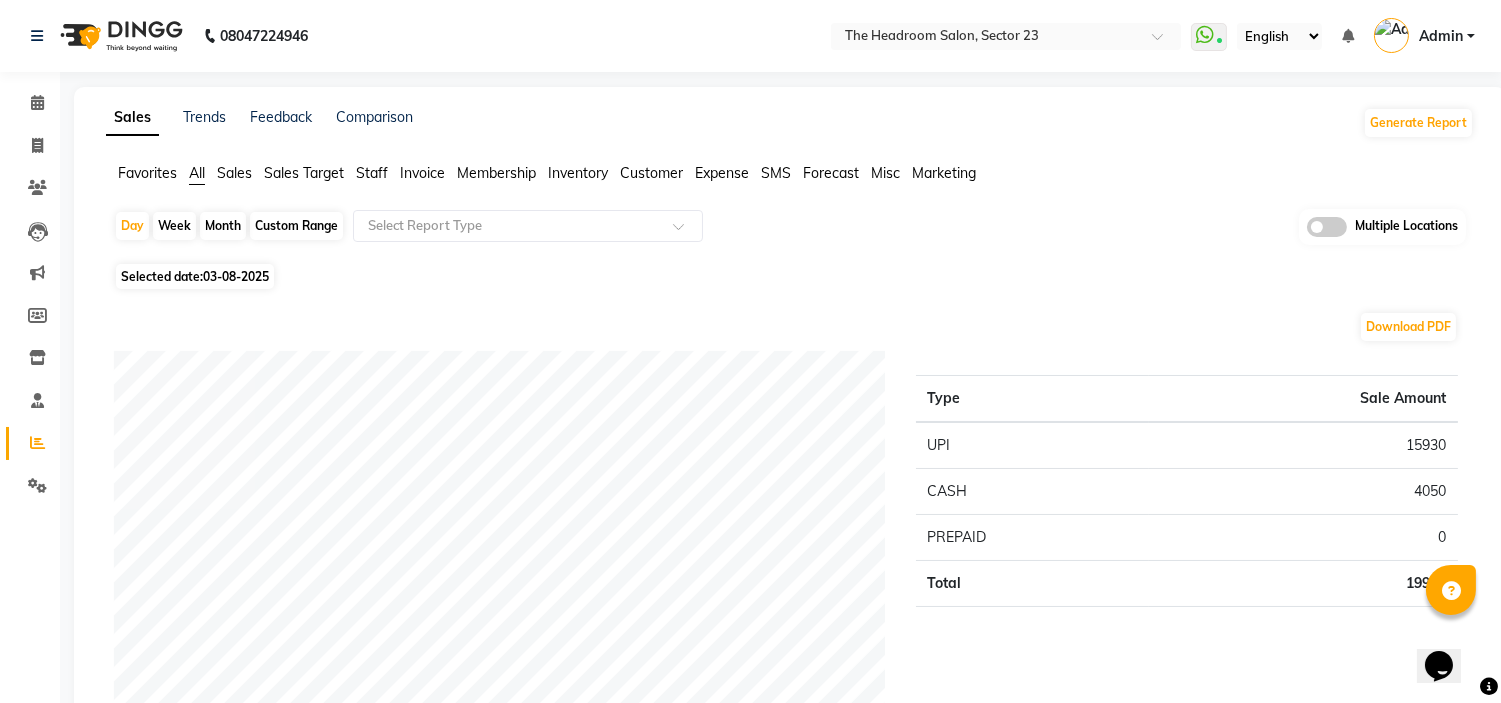 click on "Month" 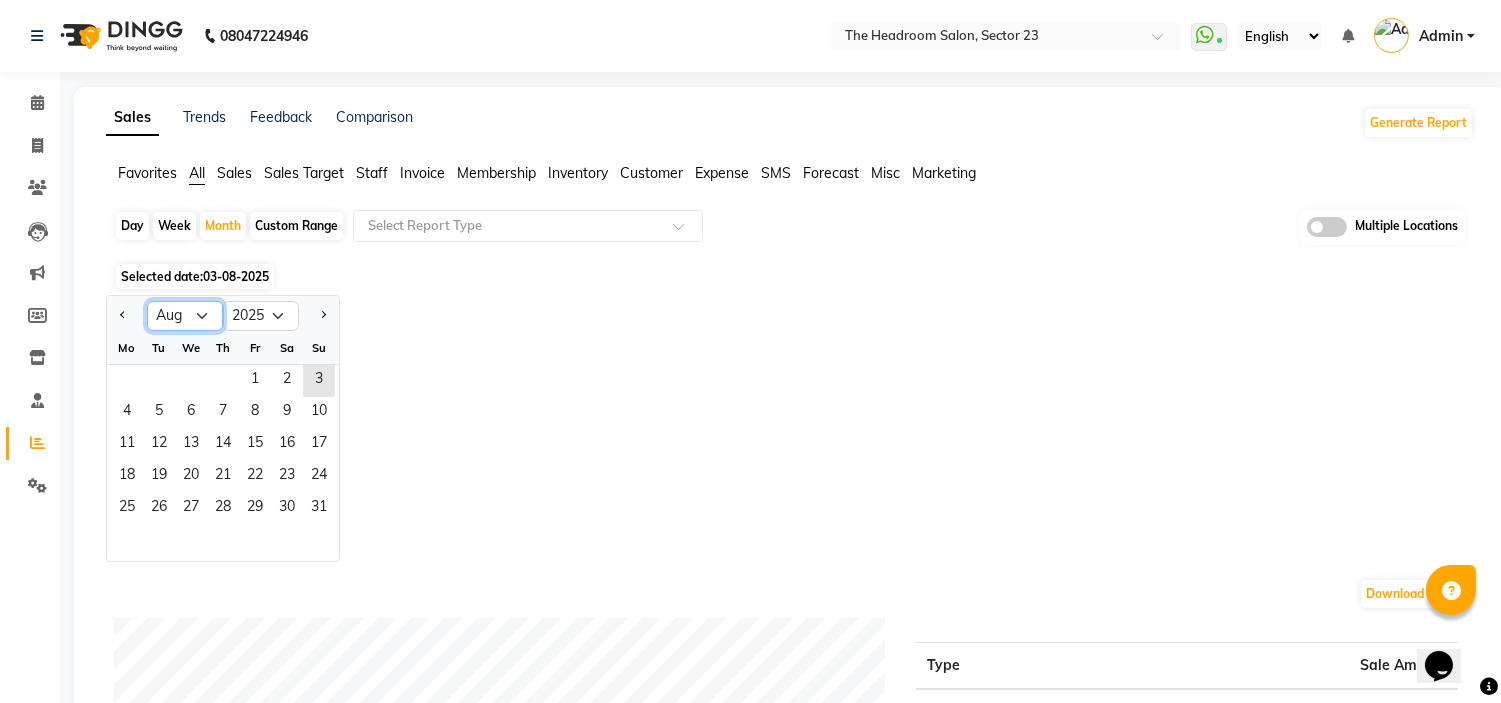 click on "Jan Feb Mar Apr May Jun Jul Aug Sep Oct Nov Dec" 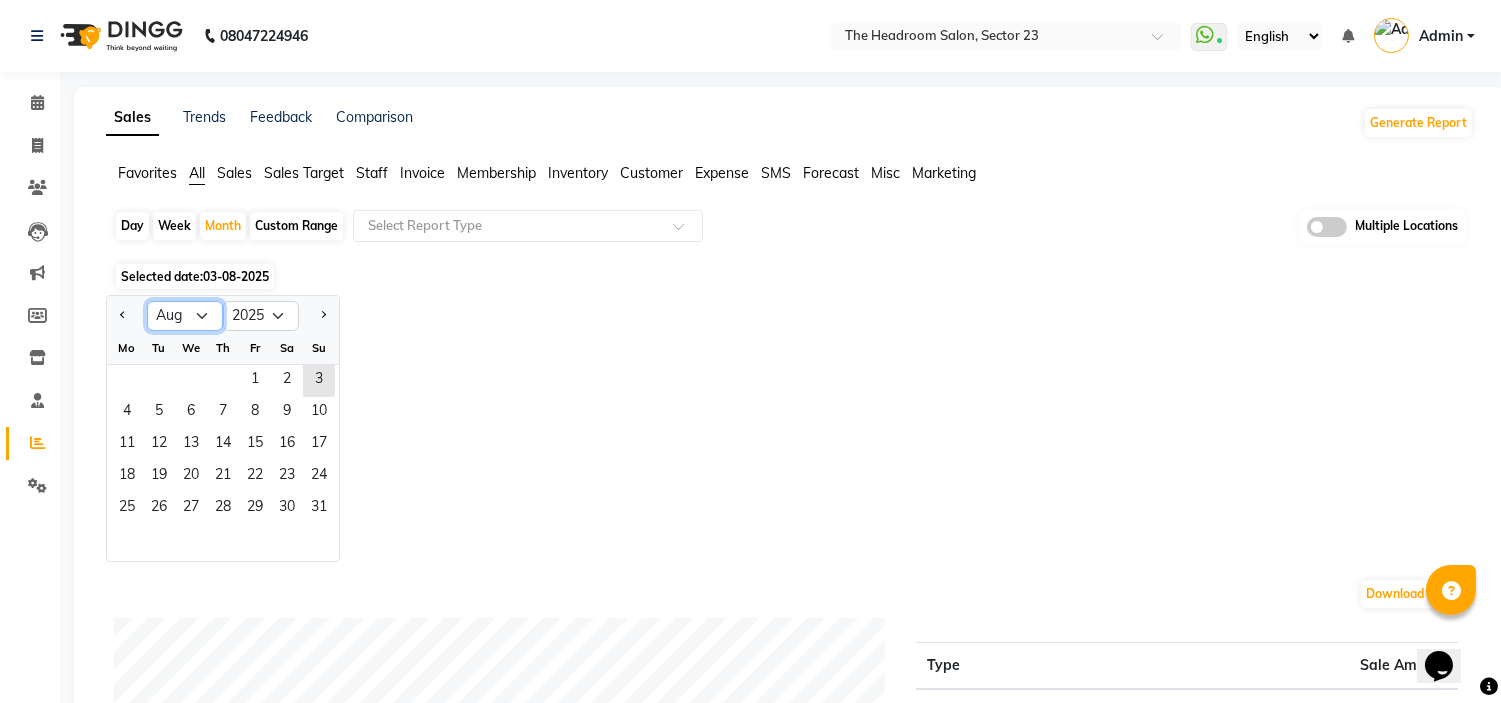 select on "7" 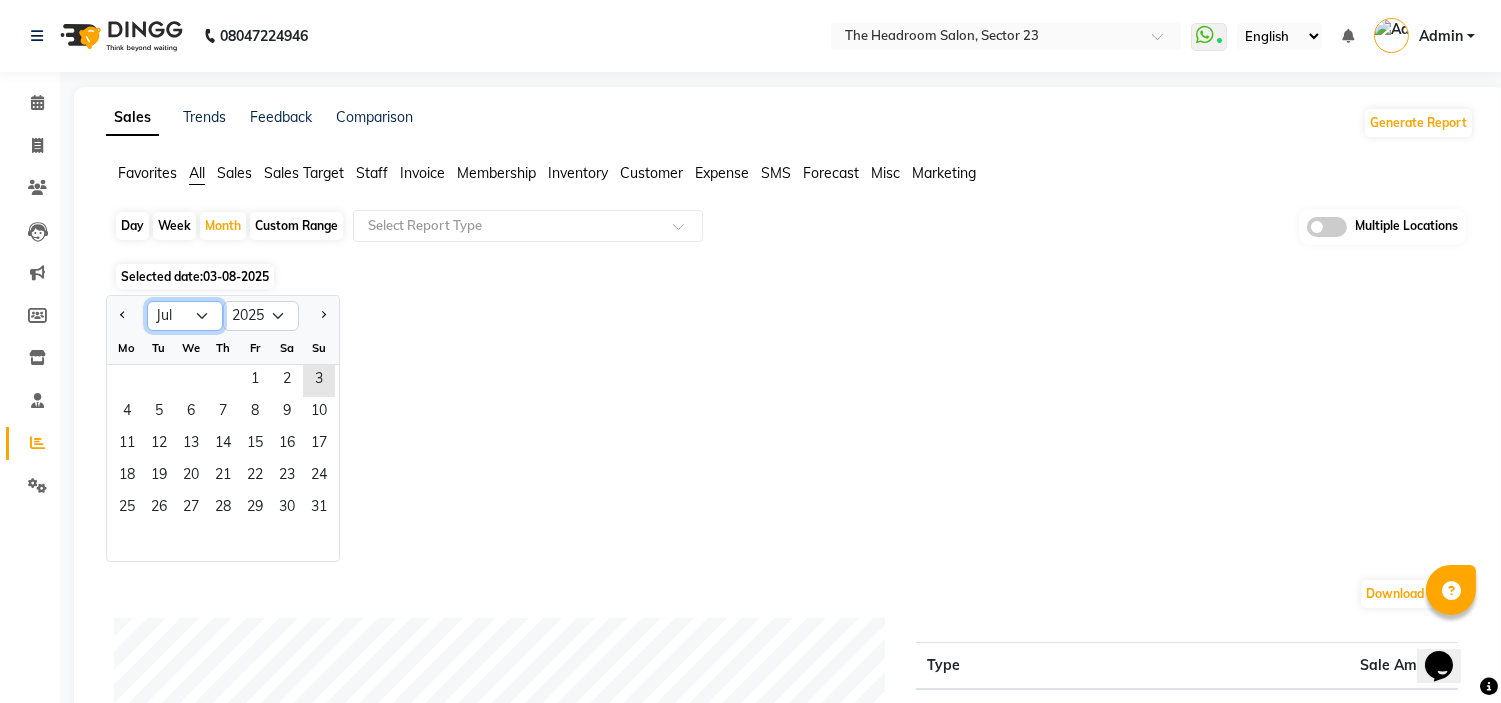 click on "Jan Feb Mar Apr May Jun Jul Aug Sep Oct Nov Dec" 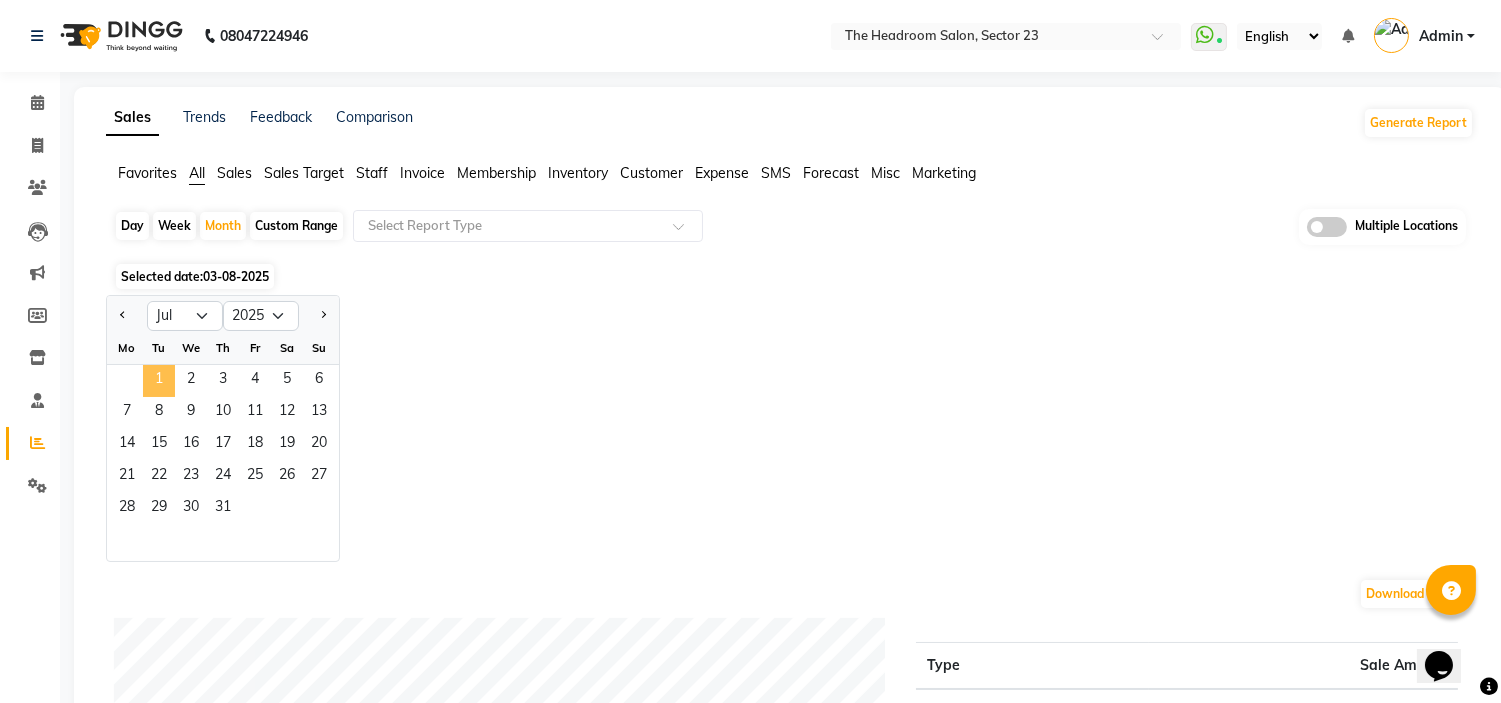 click on "1" 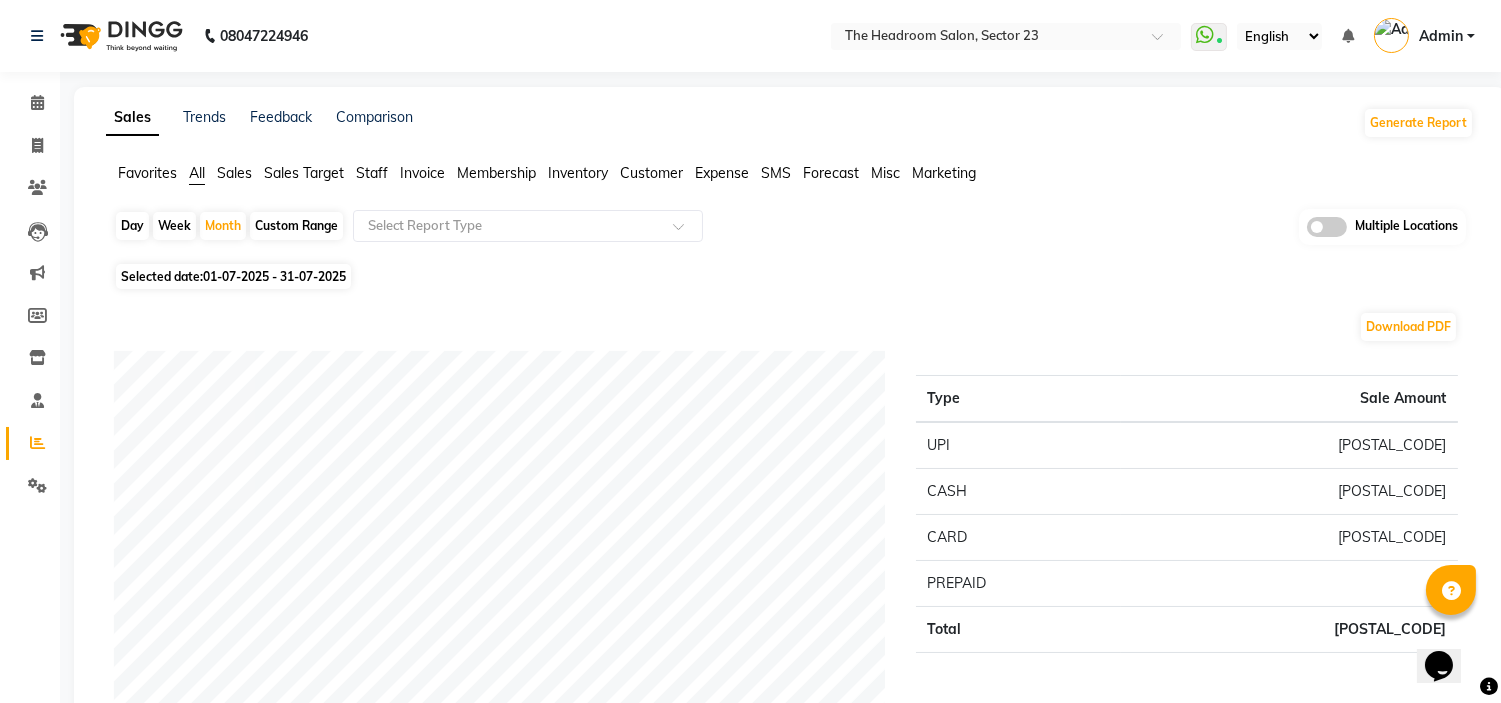 scroll, scrollTop: 641, scrollLeft: 0, axis: vertical 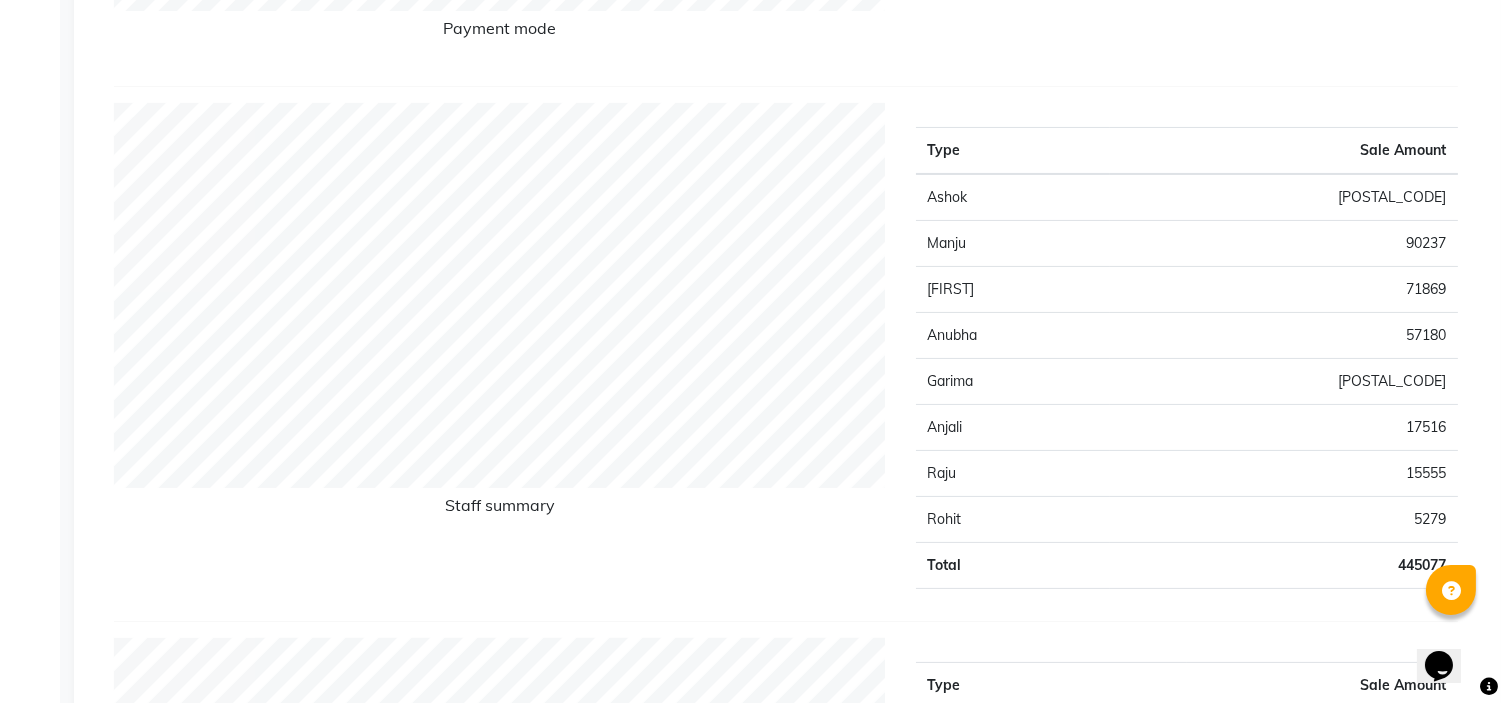 click on "Anubha" 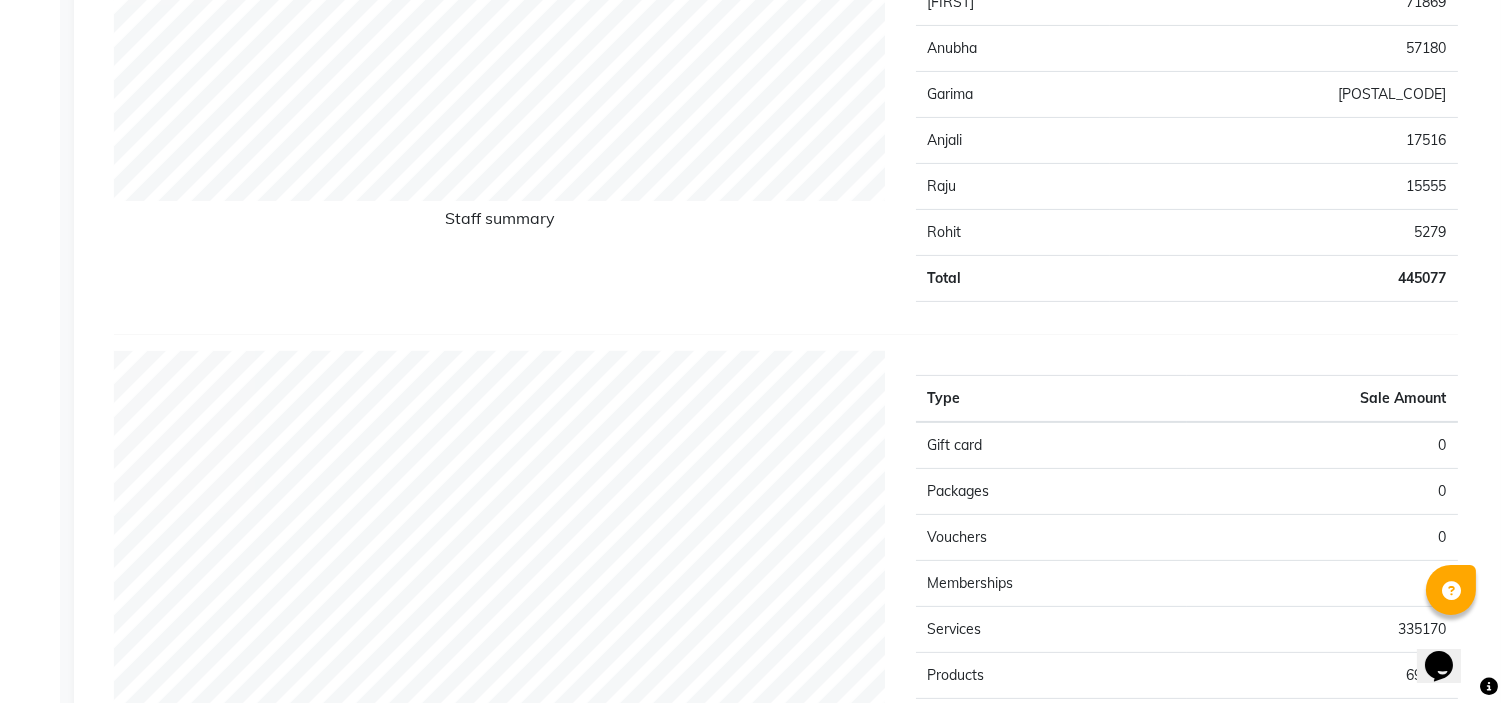 scroll, scrollTop: 1028, scrollLeft: 0, axis: vertical 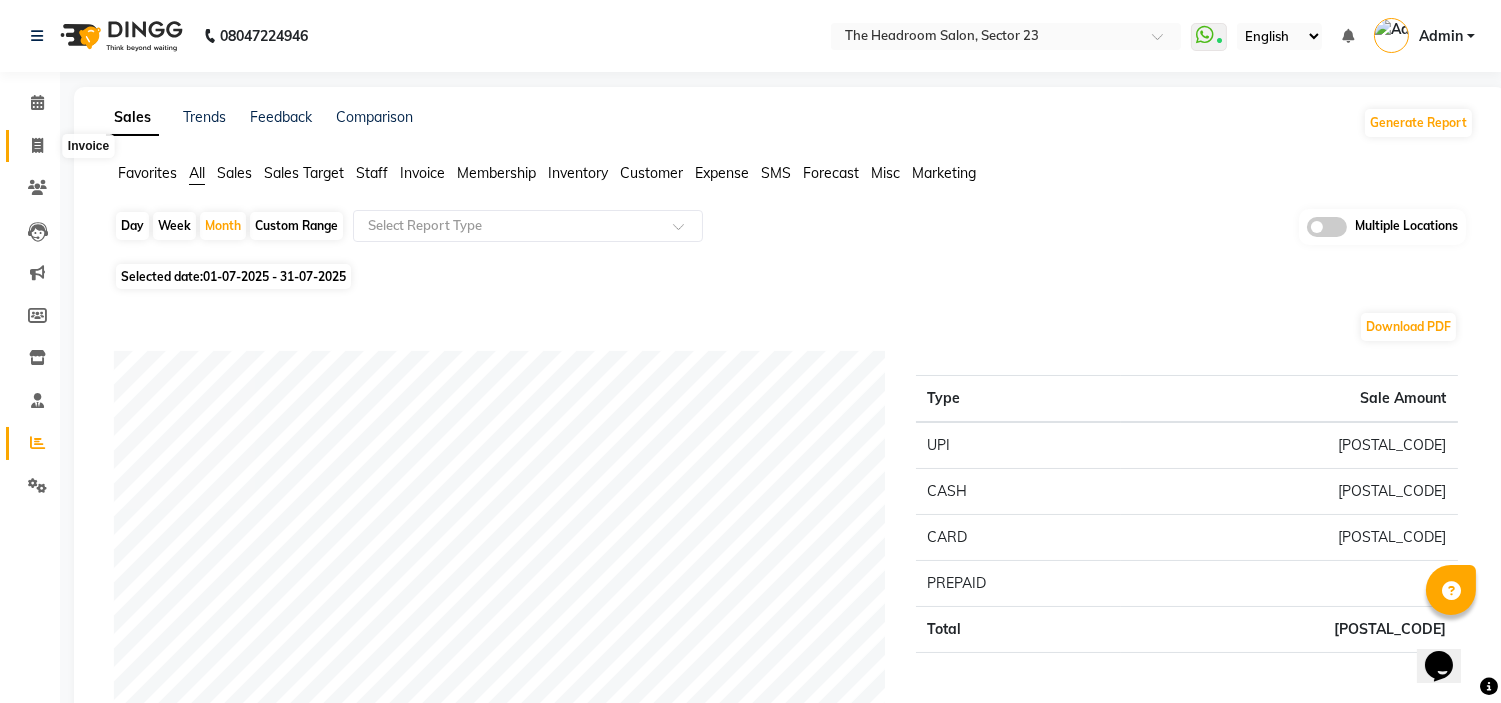 click 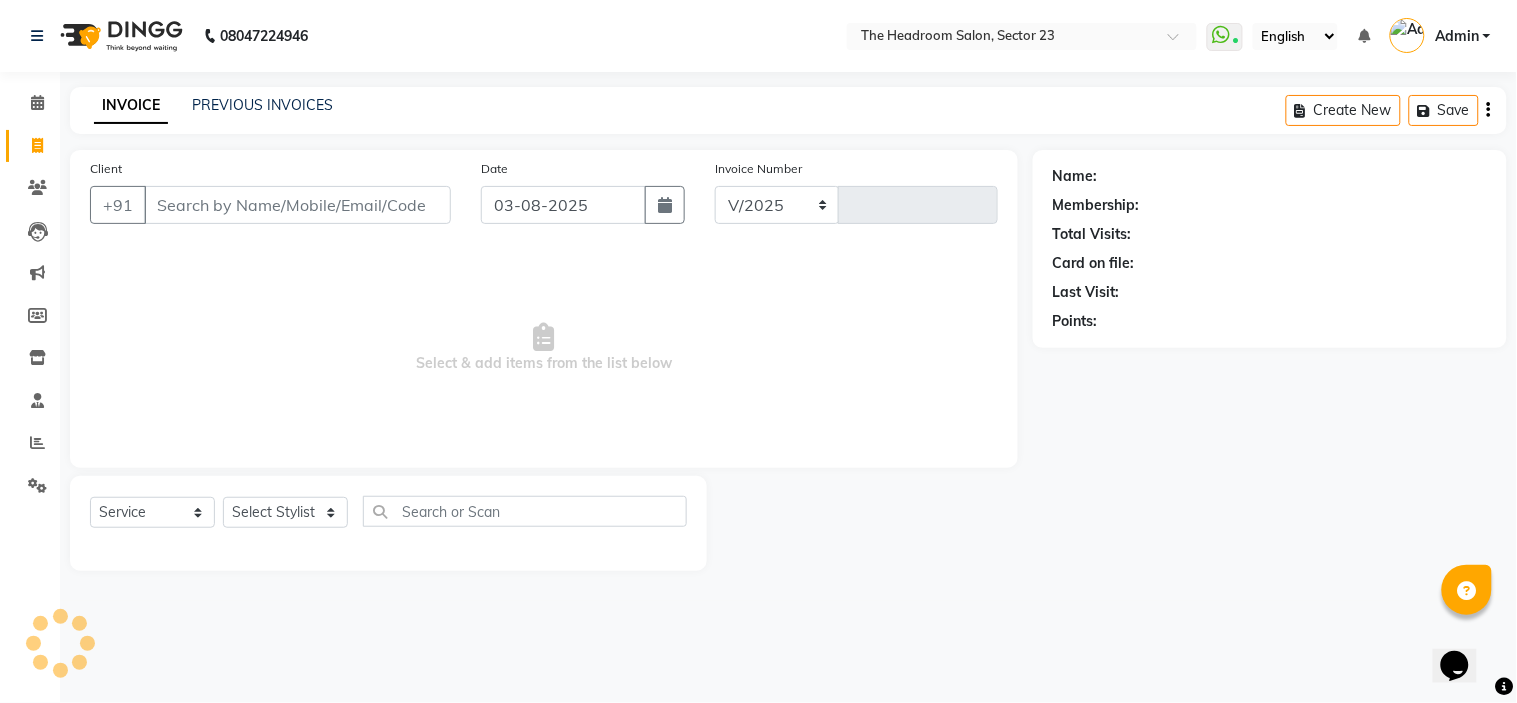 select on "6796" 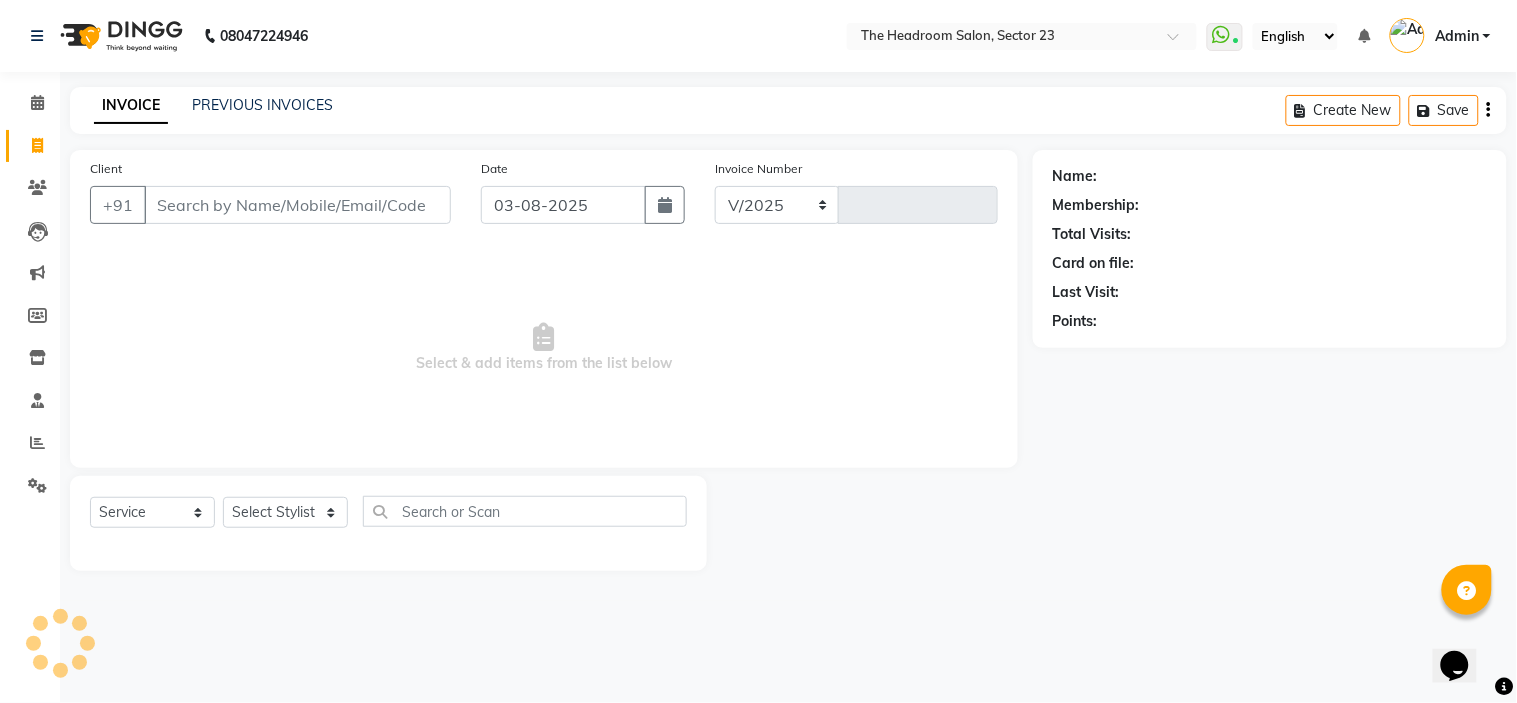 type on "1595" 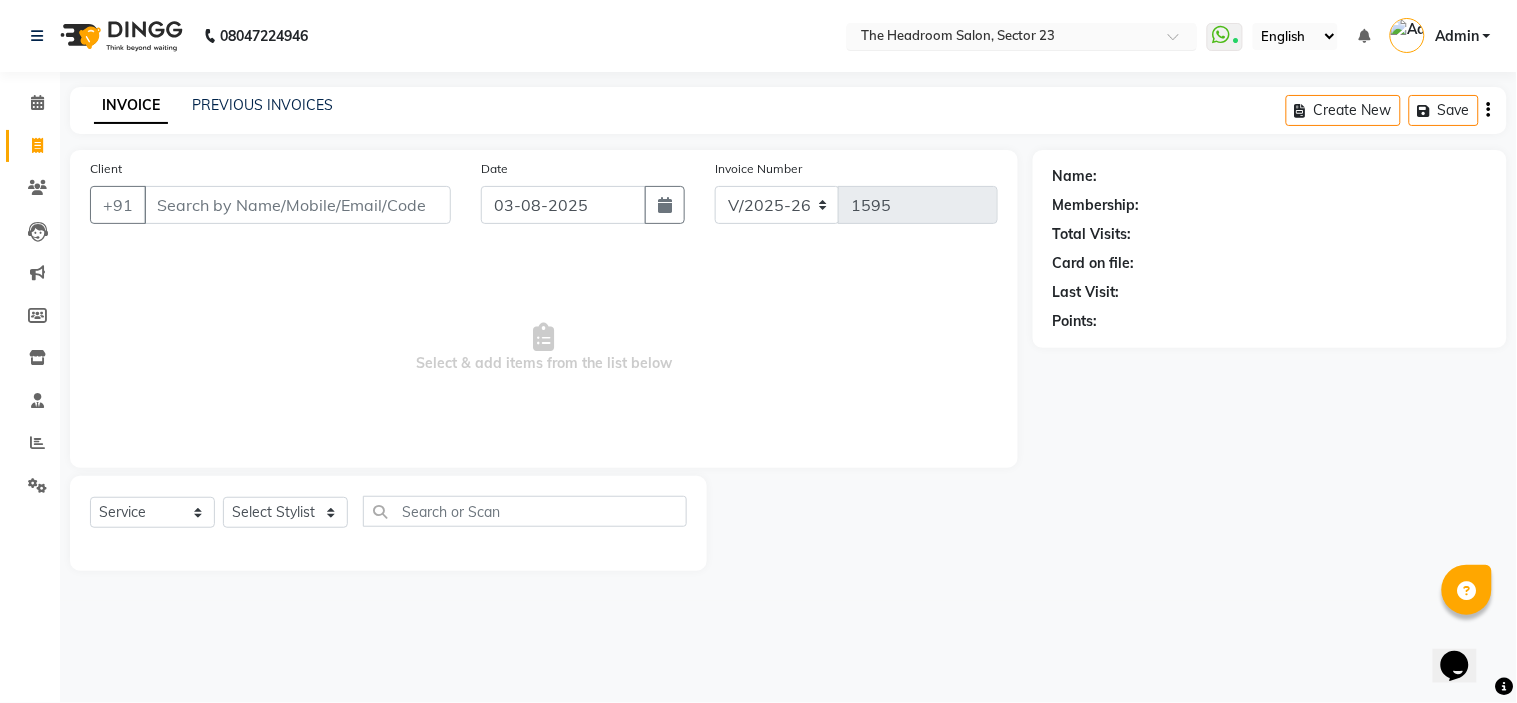 click at bounding box center (1180, 42) 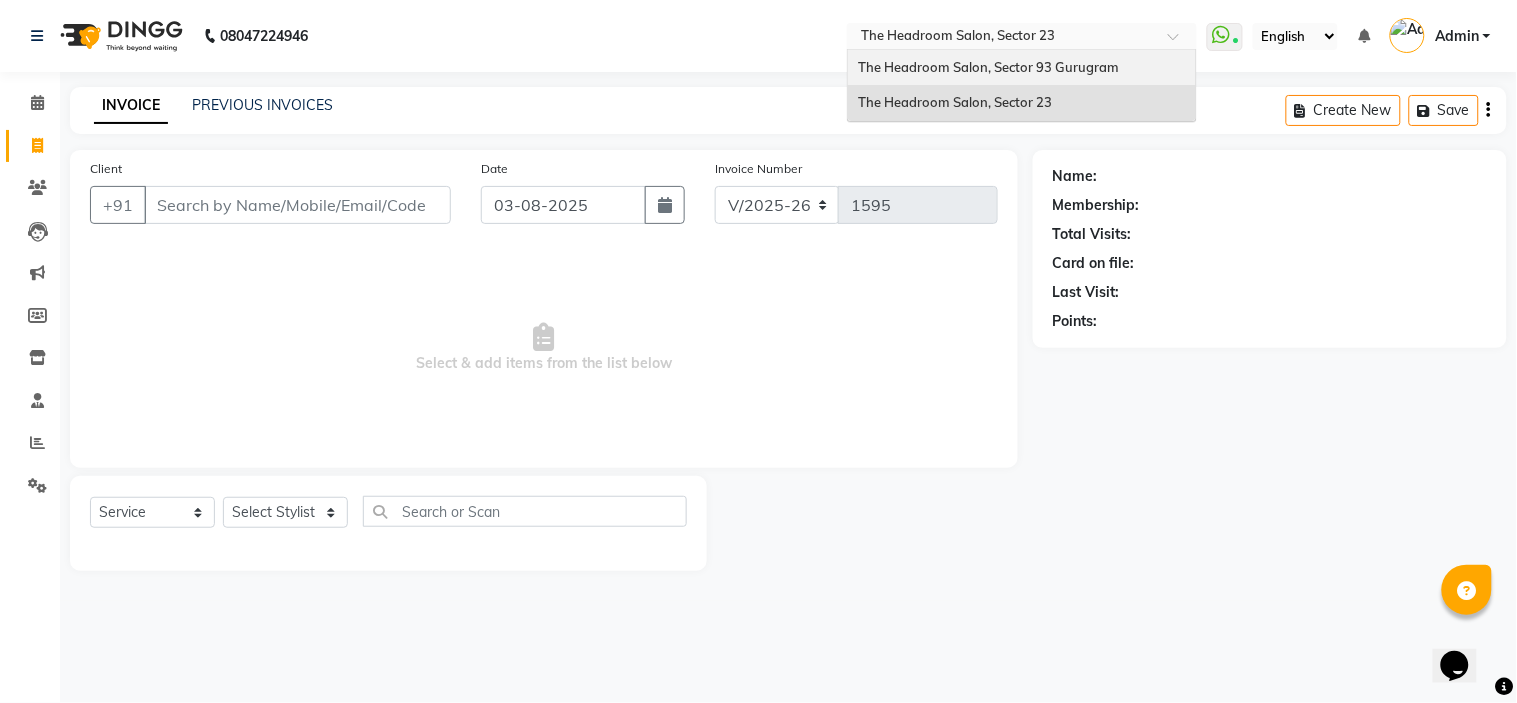 click on "The Headroom Salon, Sector 93 Gurugram" at bounding box center (988, 67) 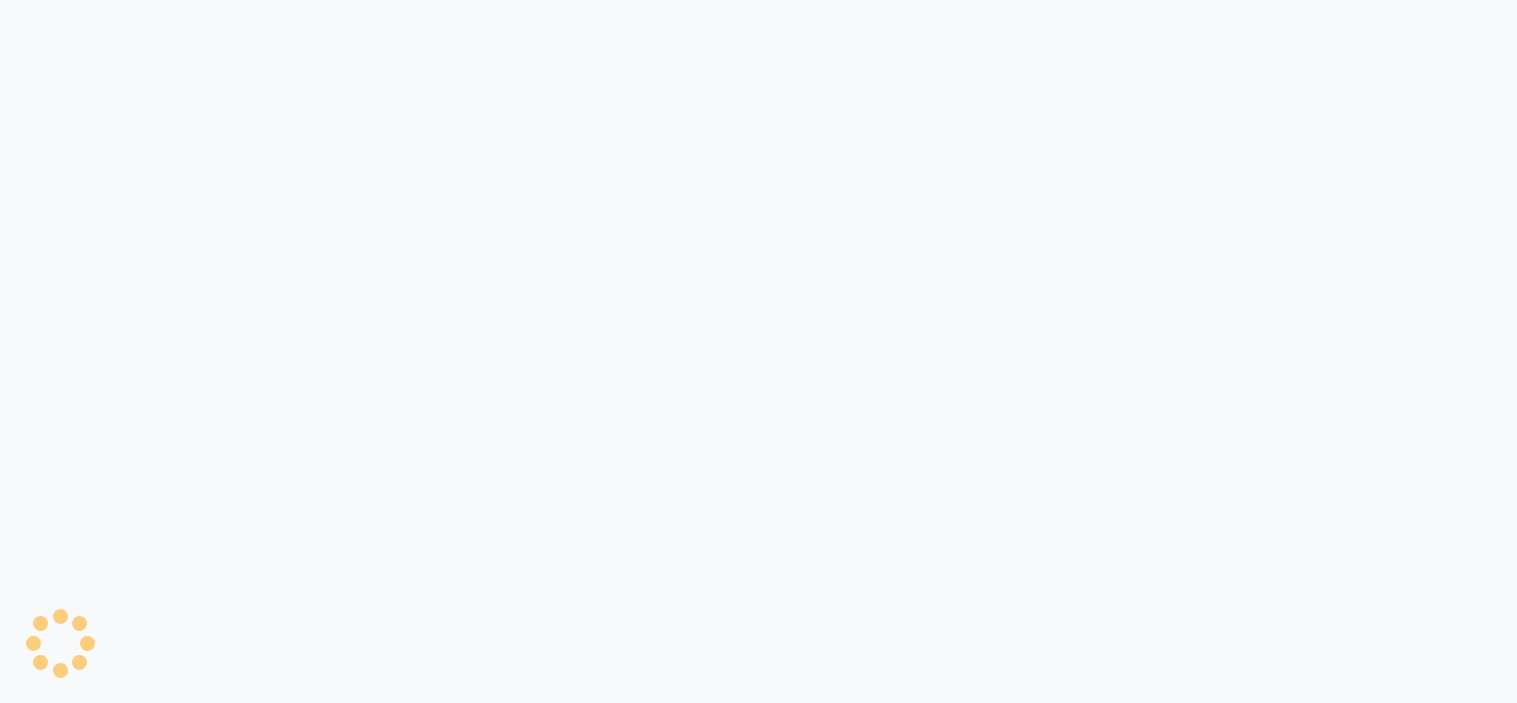 scroll, scrollTop: 0, scrollLeft: 0, axis: both 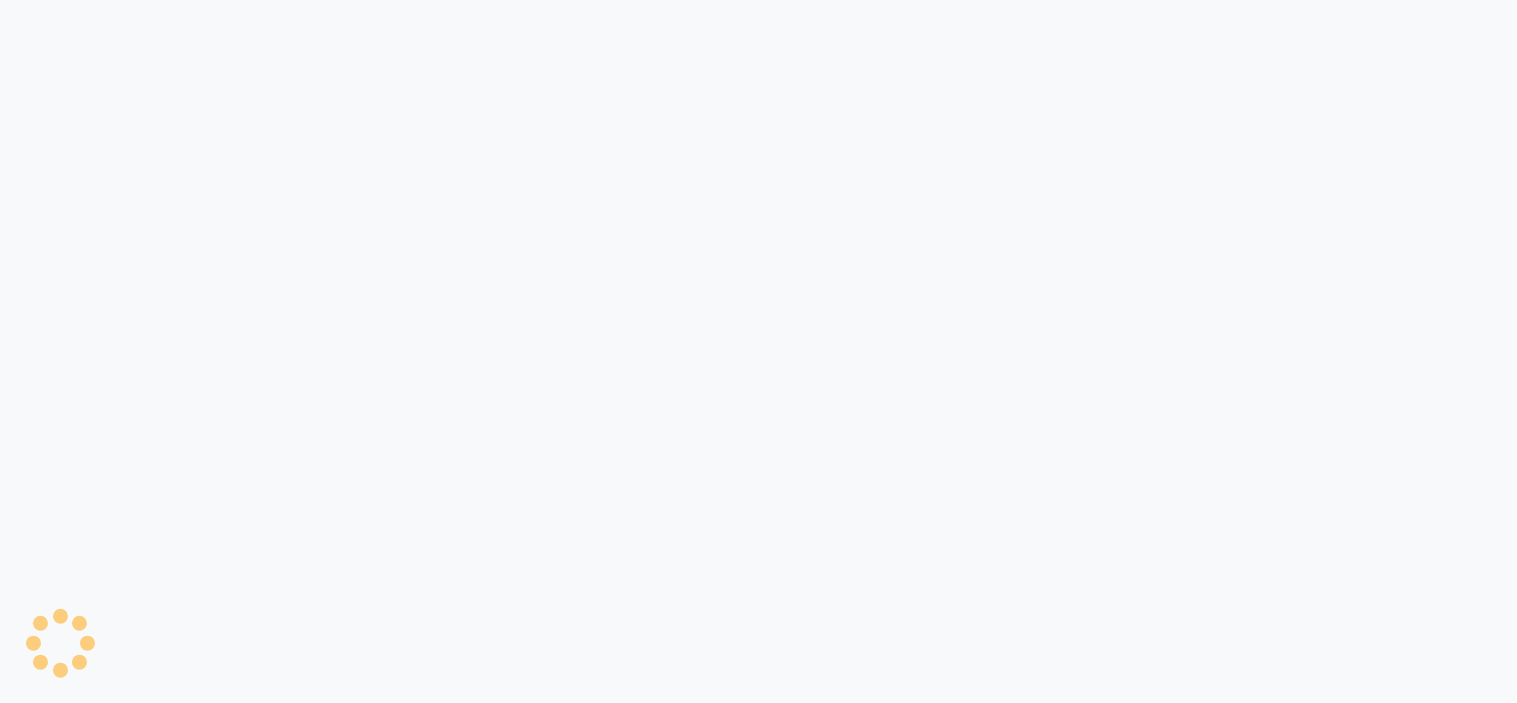 select on "service" 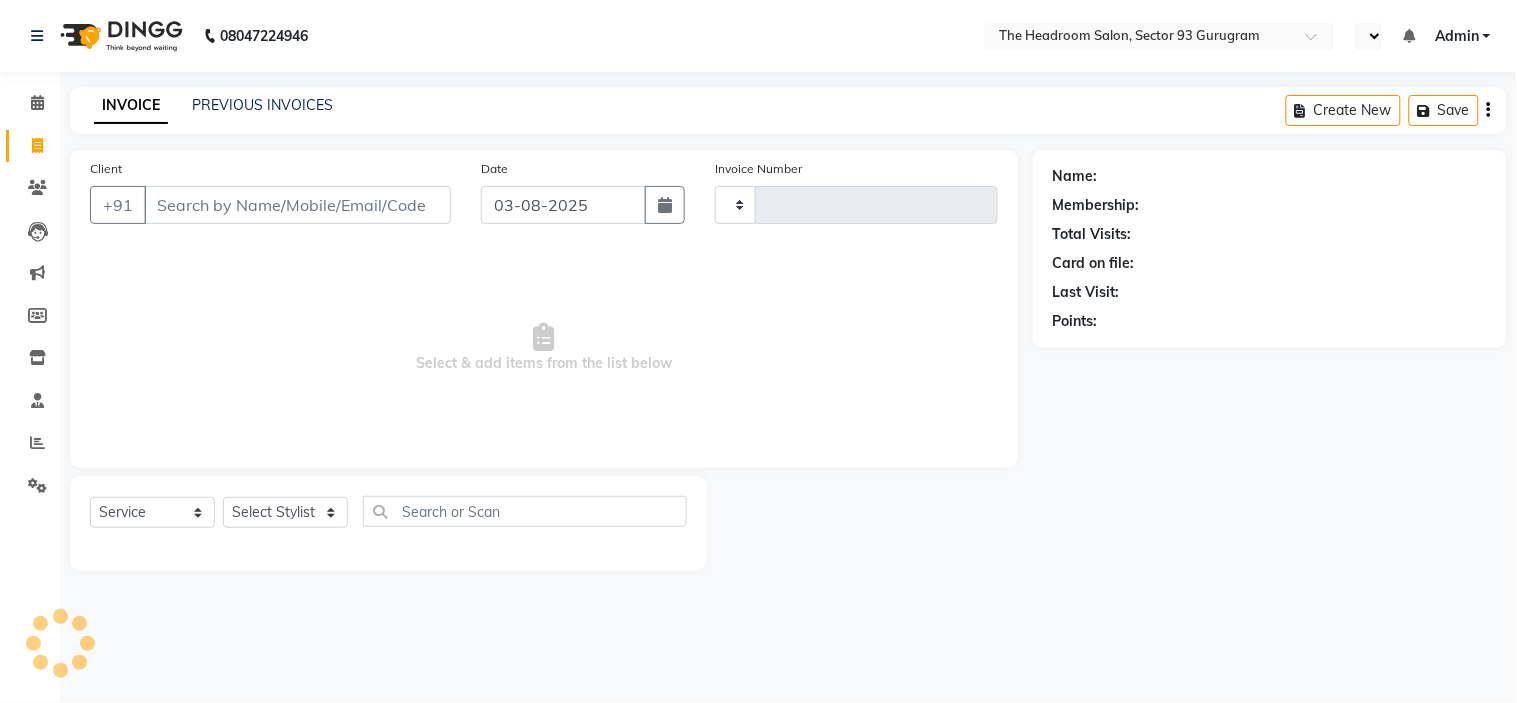 select on "en" 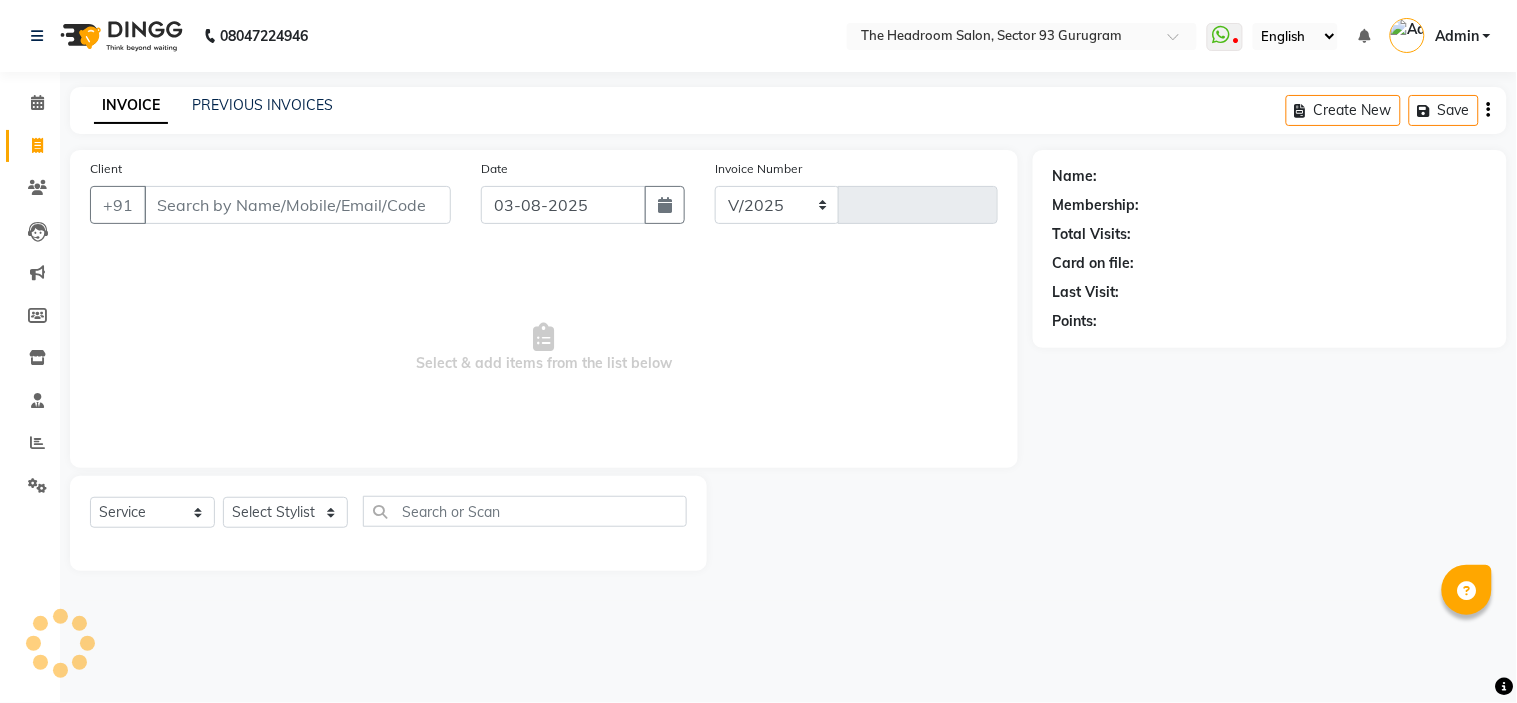 select on "6933" 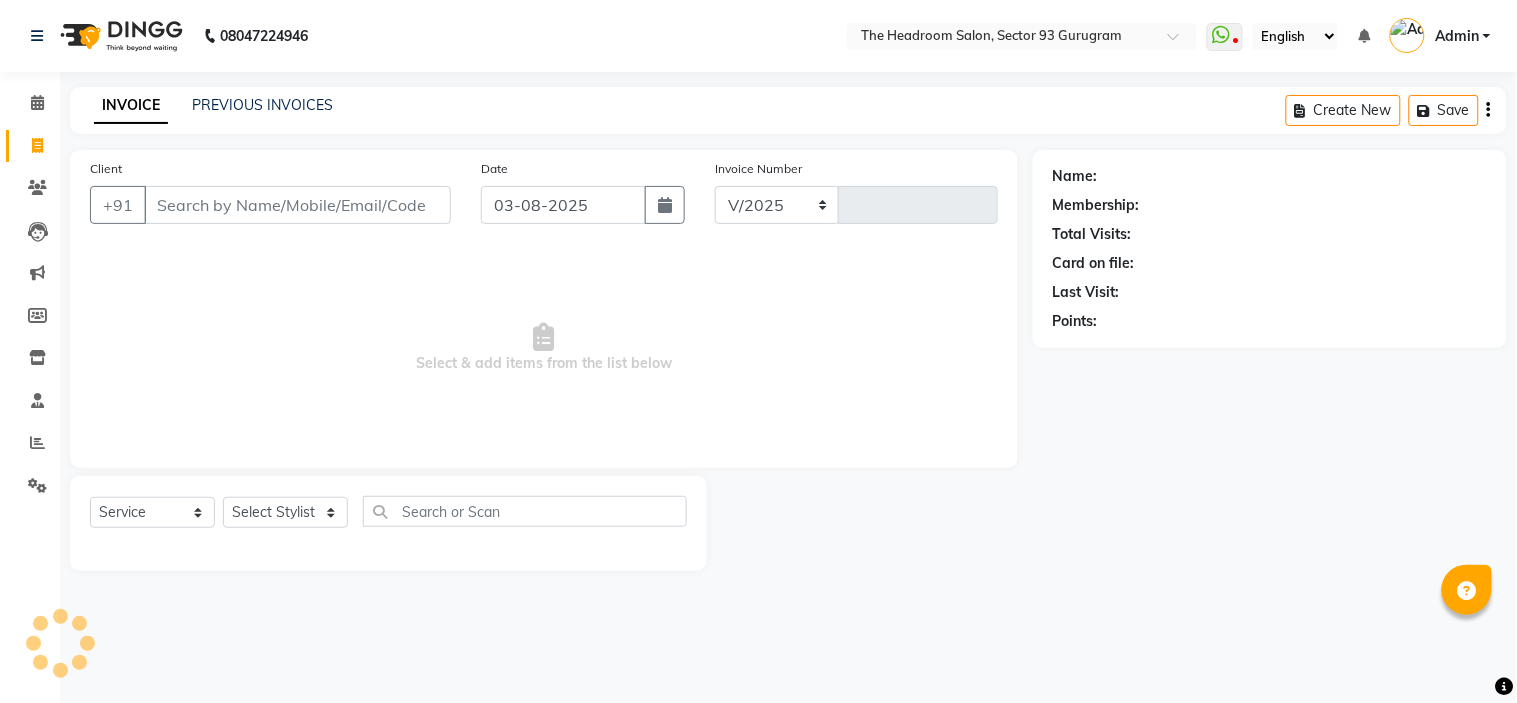 type on "2595" 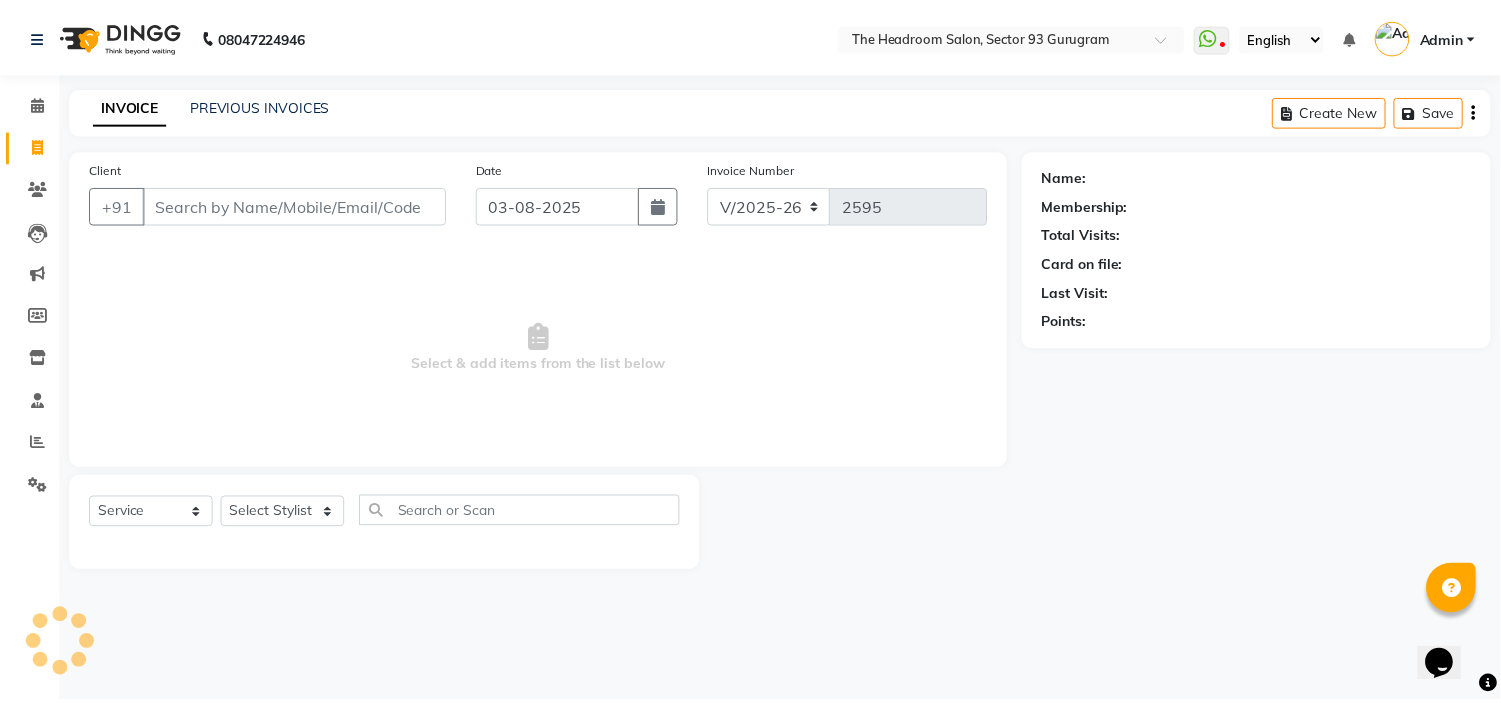 scroll, scrollTop: 0, scrollLeft: 0, axis: both 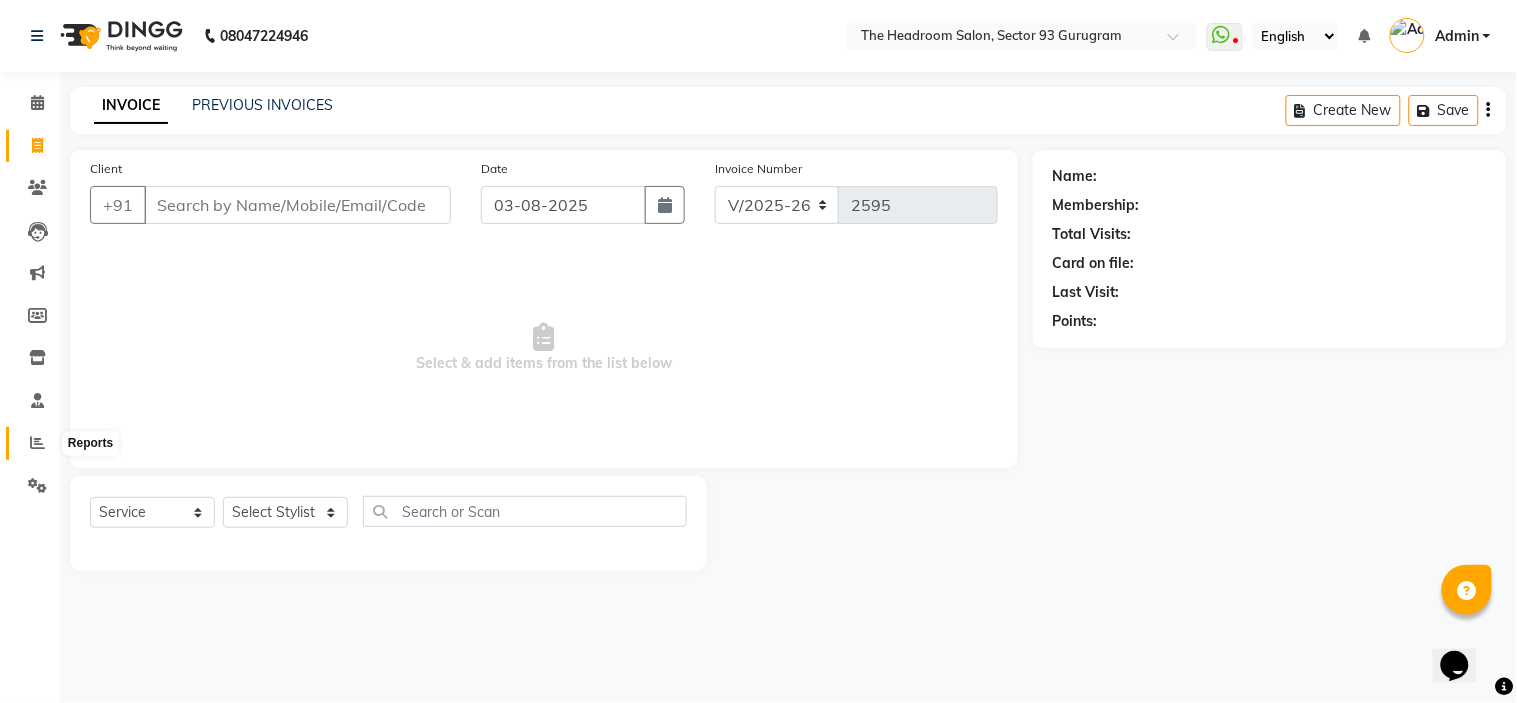 click 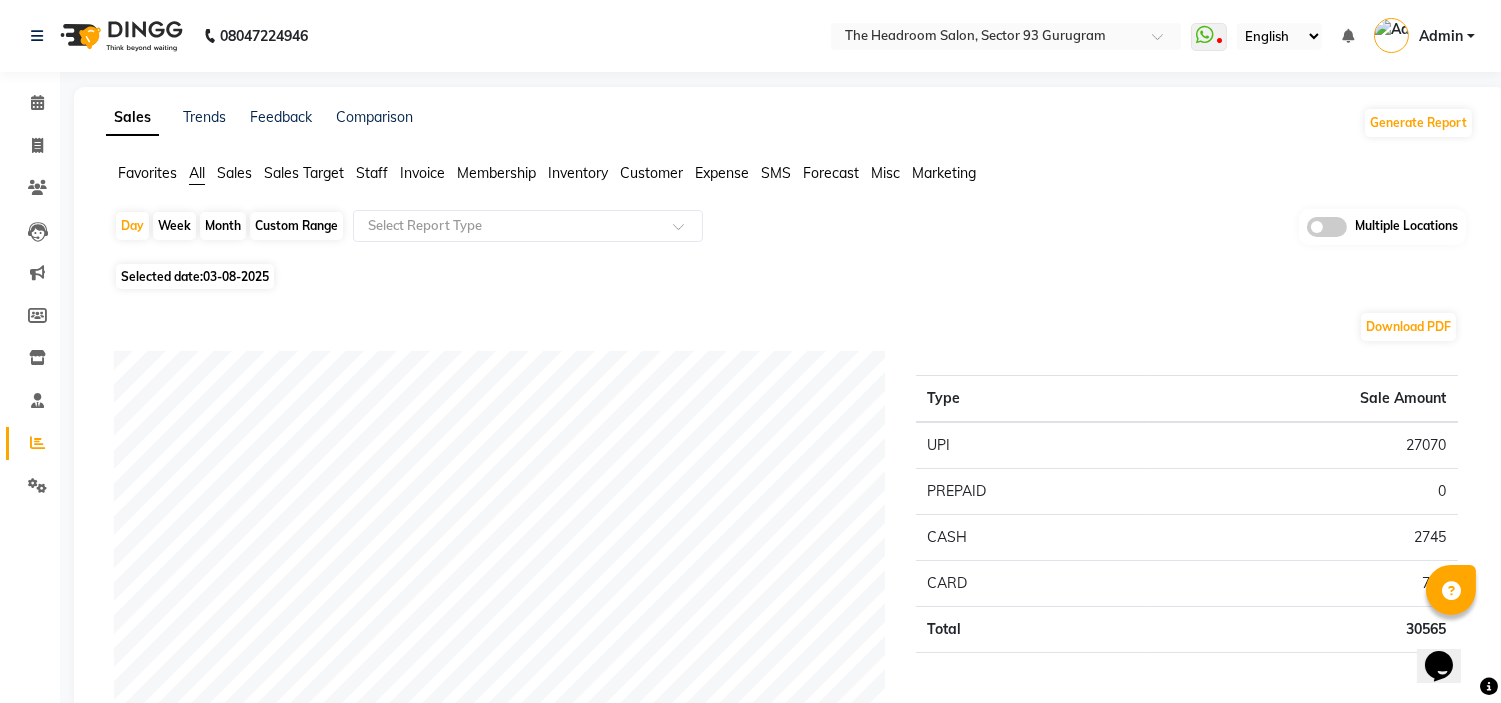 click on "Month" 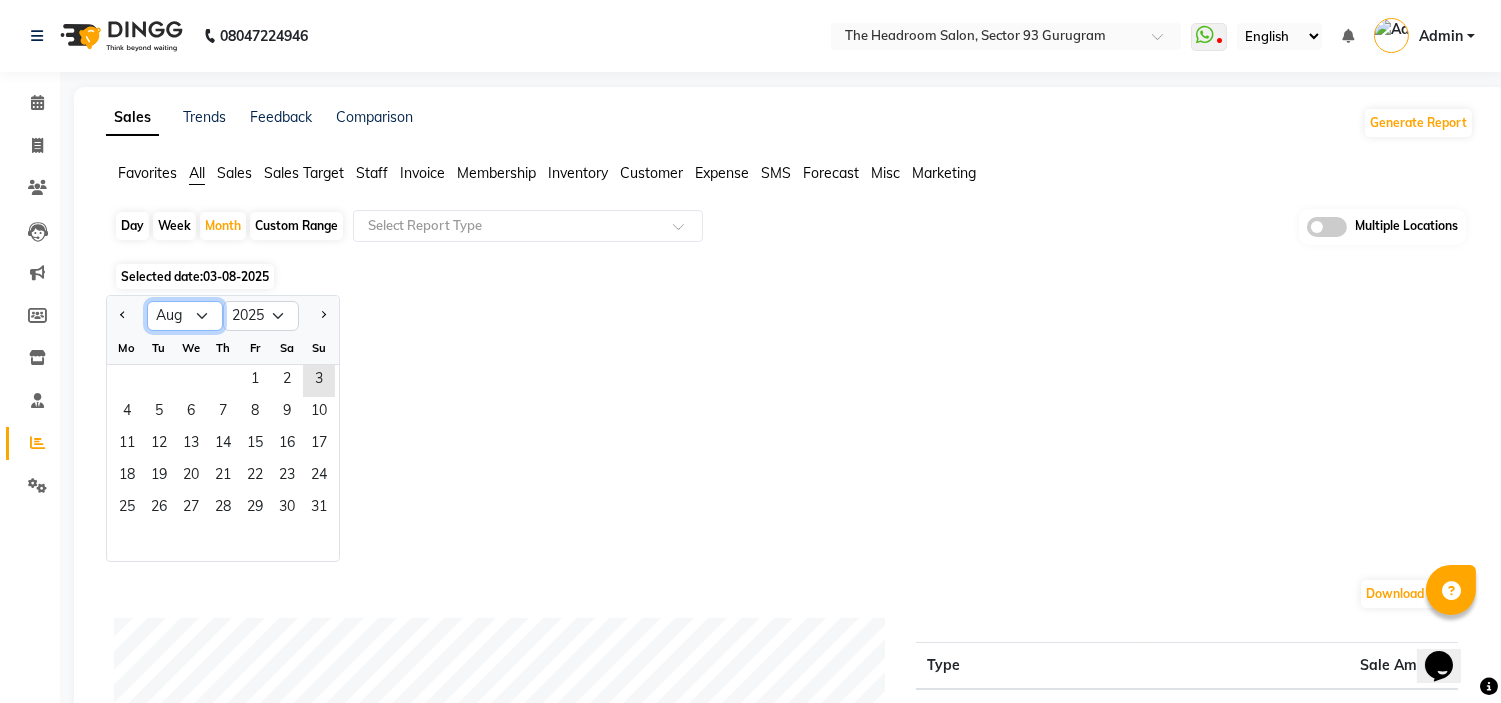 click on "Jan Feb Mar Apr May Jun Jul Aug Sep Oct Nov Dec" 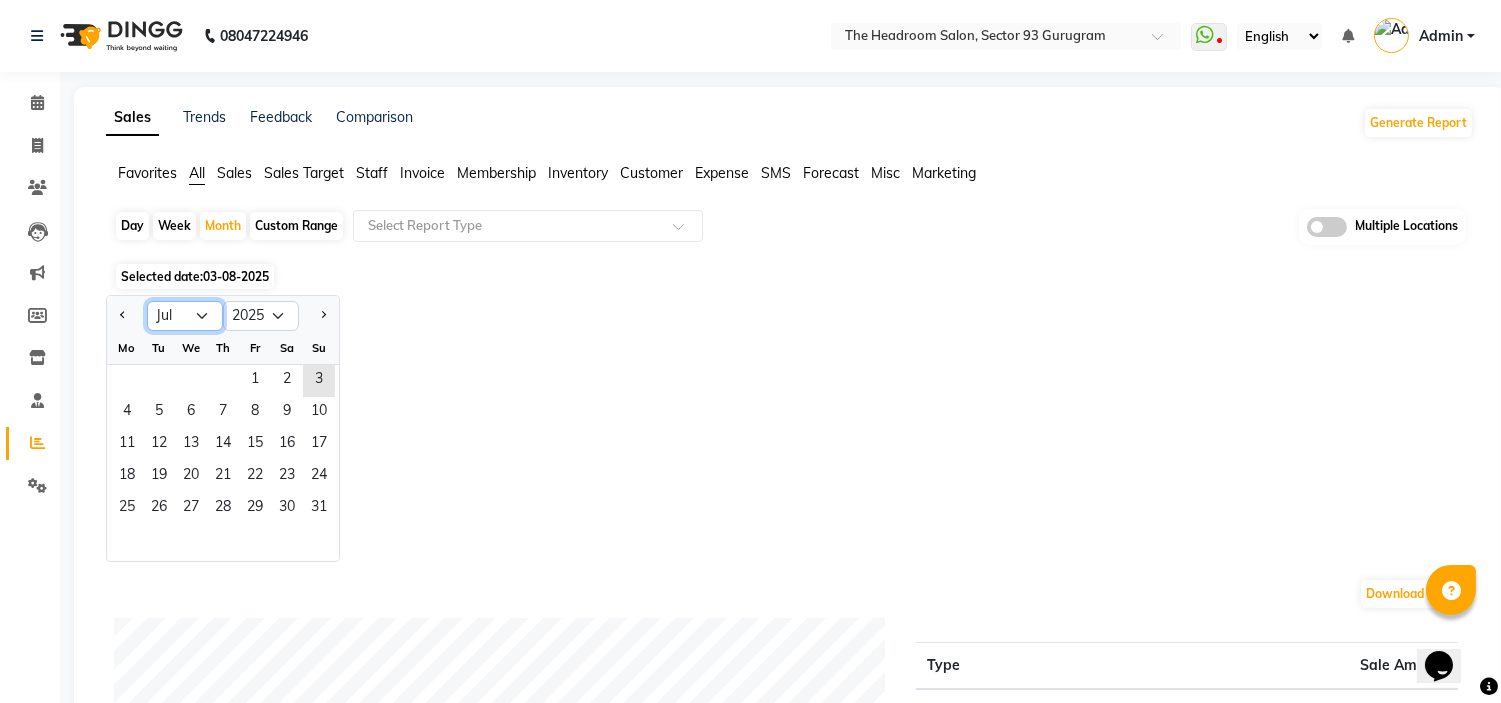 click on "Jan Feb Mar Apr May Jun Jul Aug Sep Oct Nov Dec" 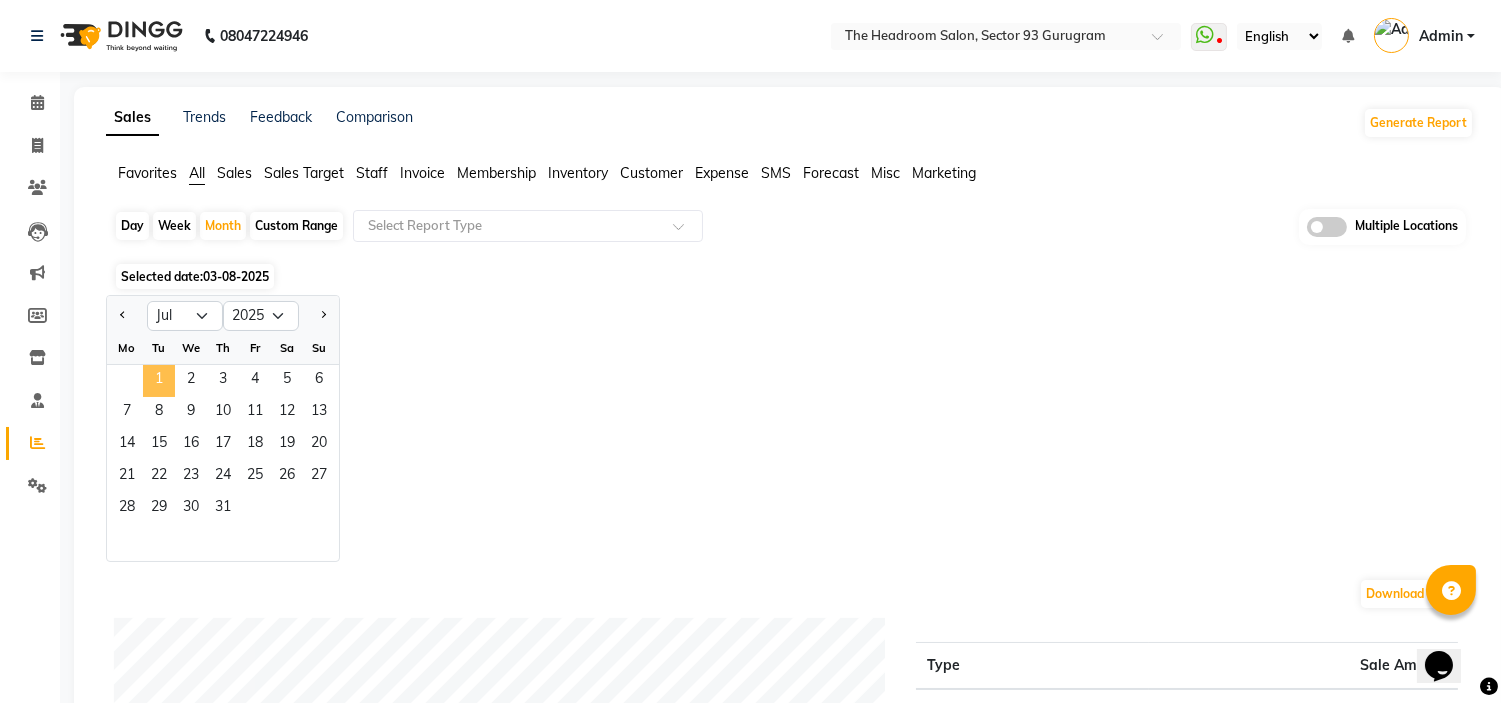 click on "1" 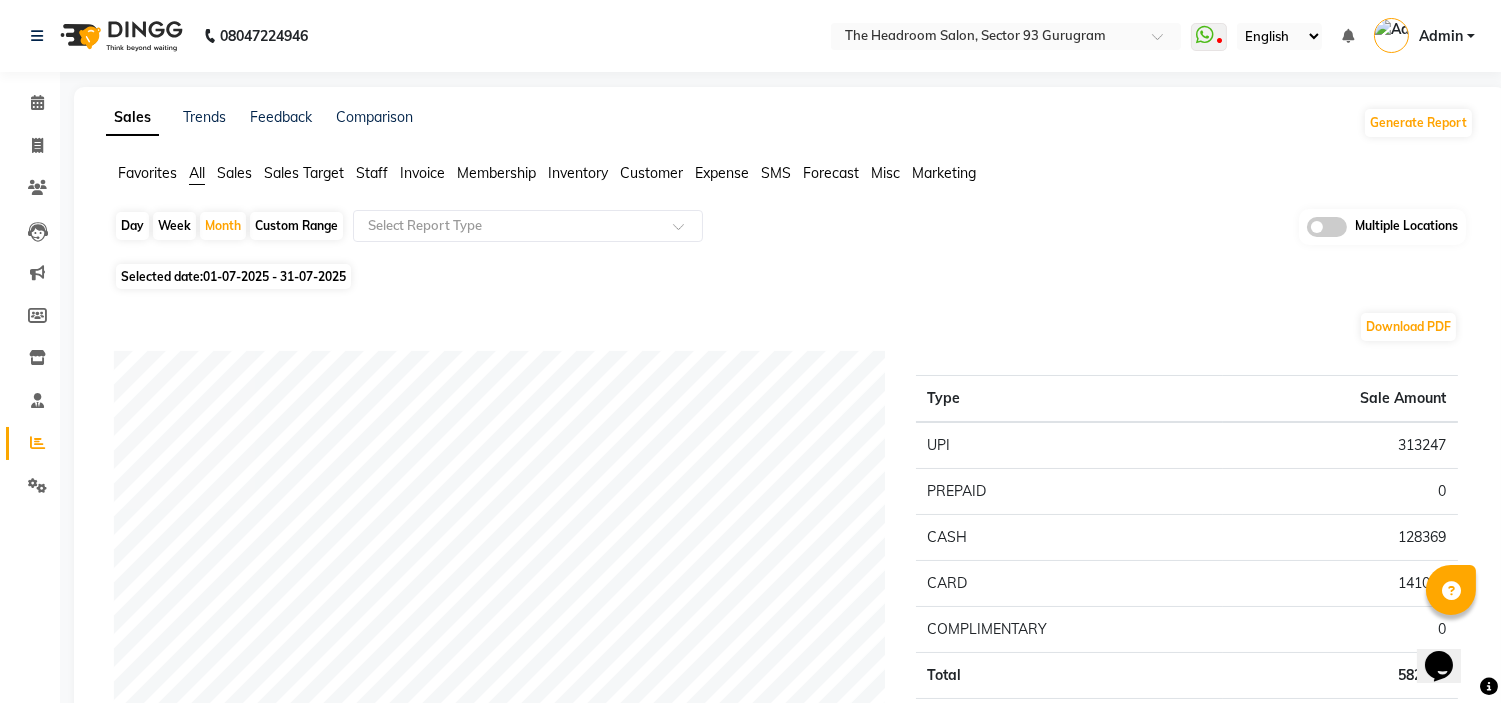 click on "Staff" 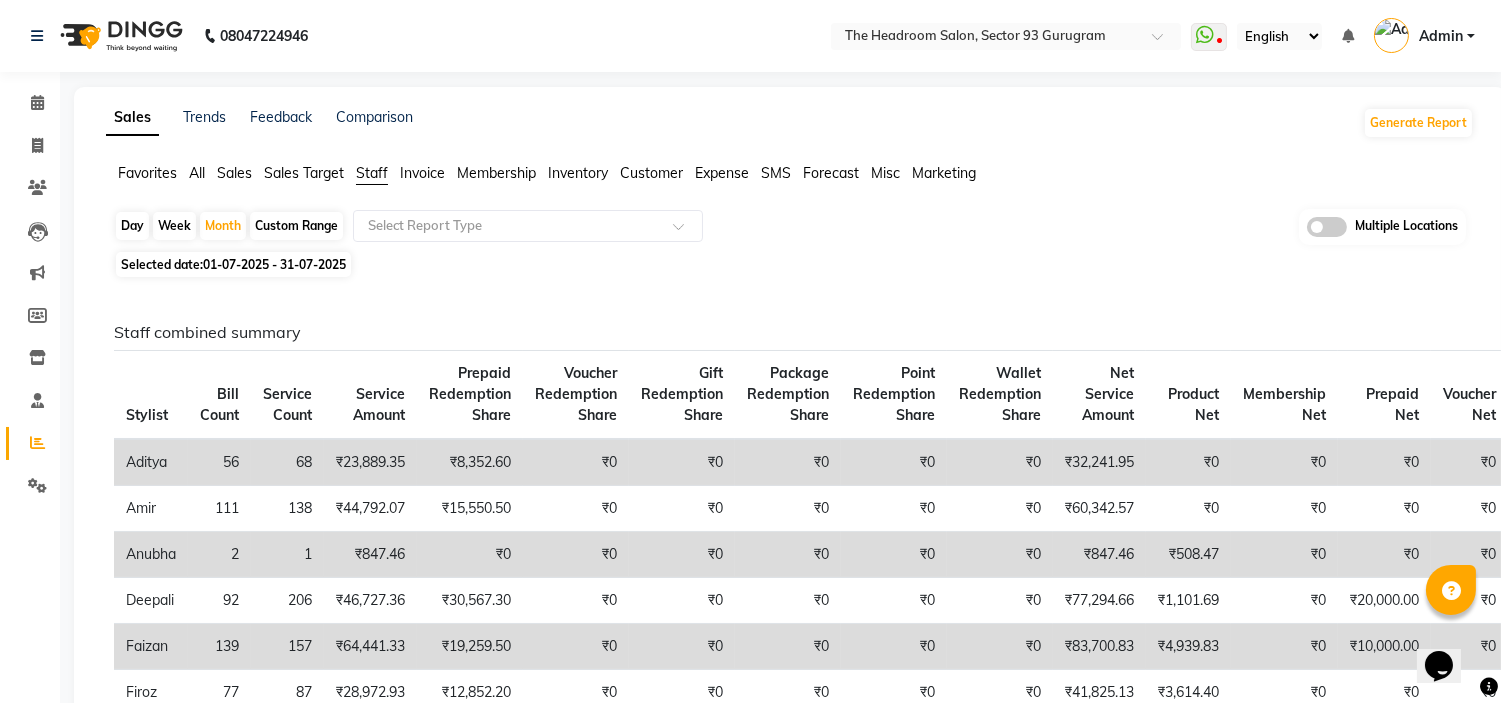click on "Sales" 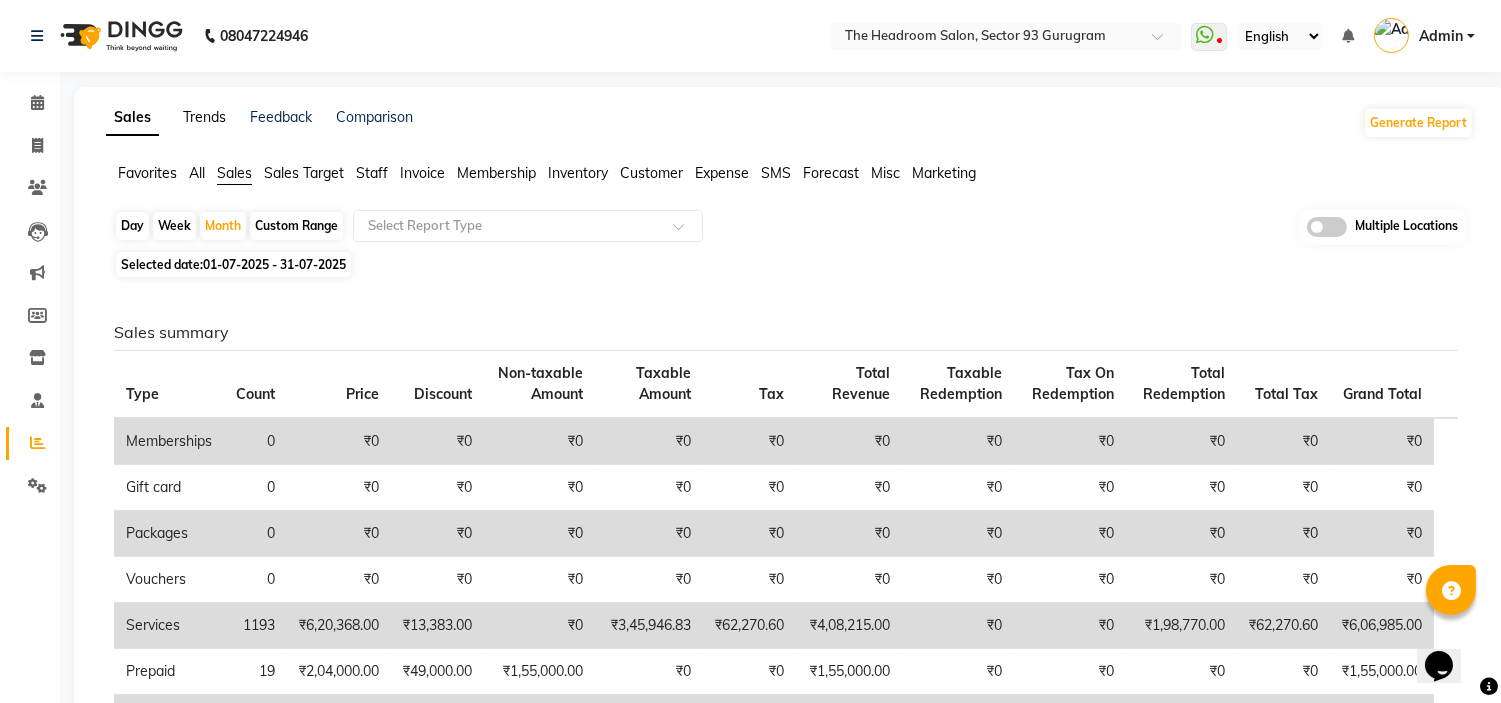 click on "Trends" 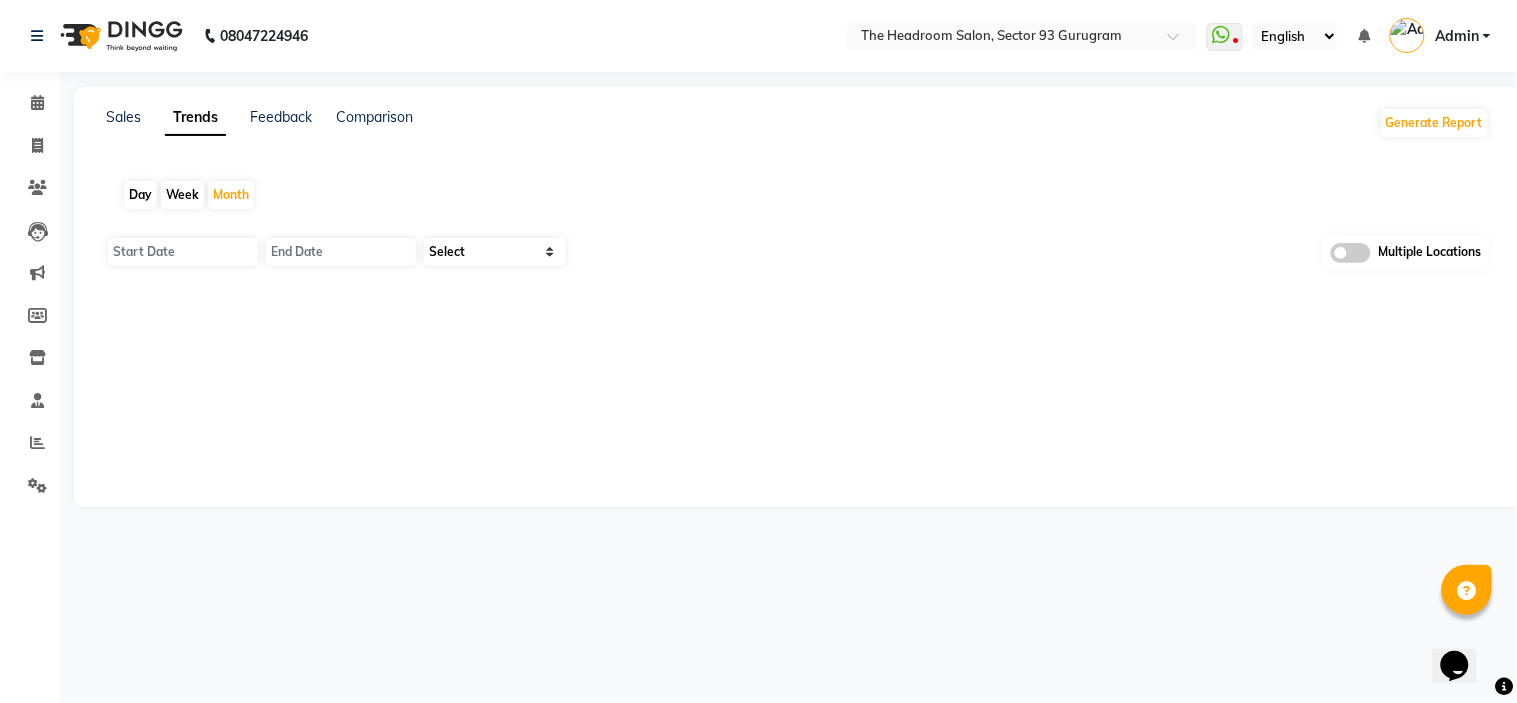 type on "01-08-2025" 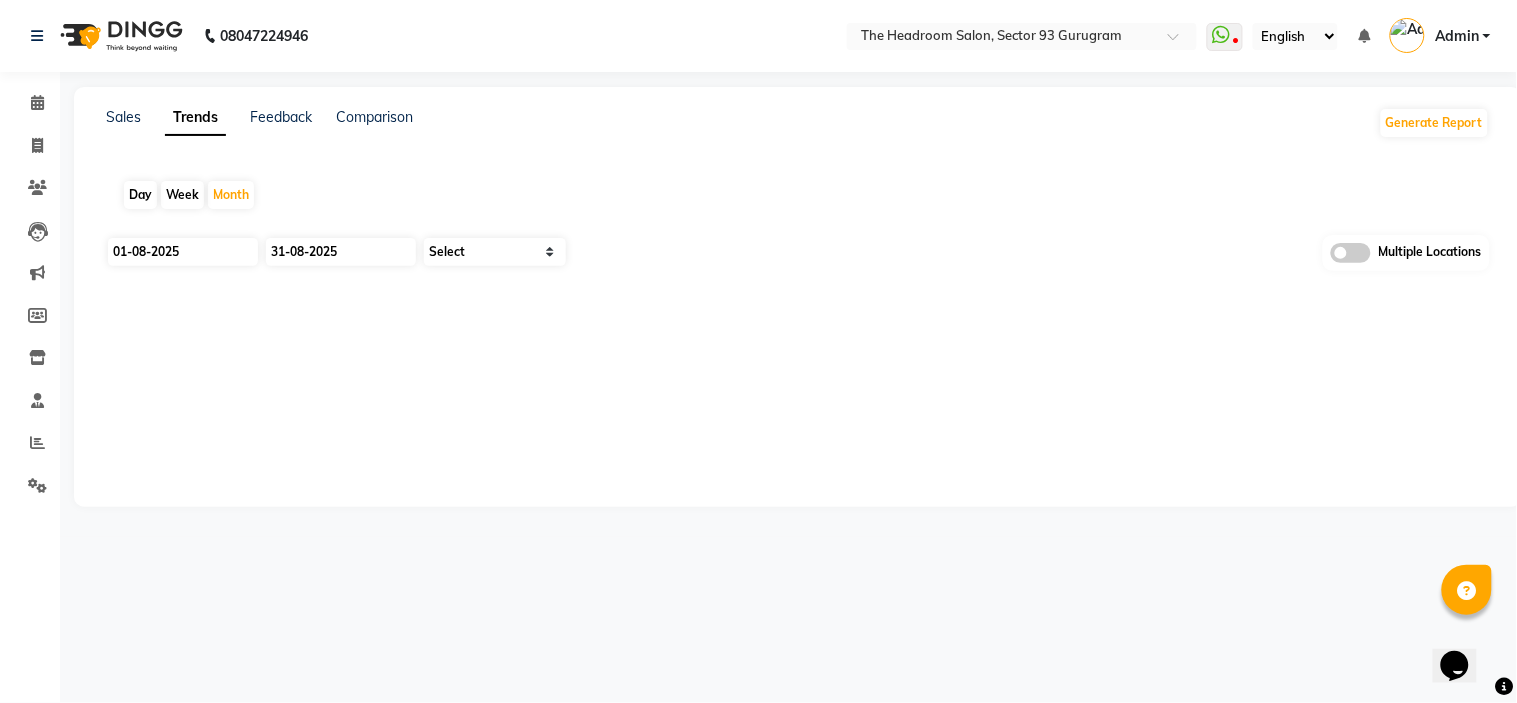 select on "by_client" 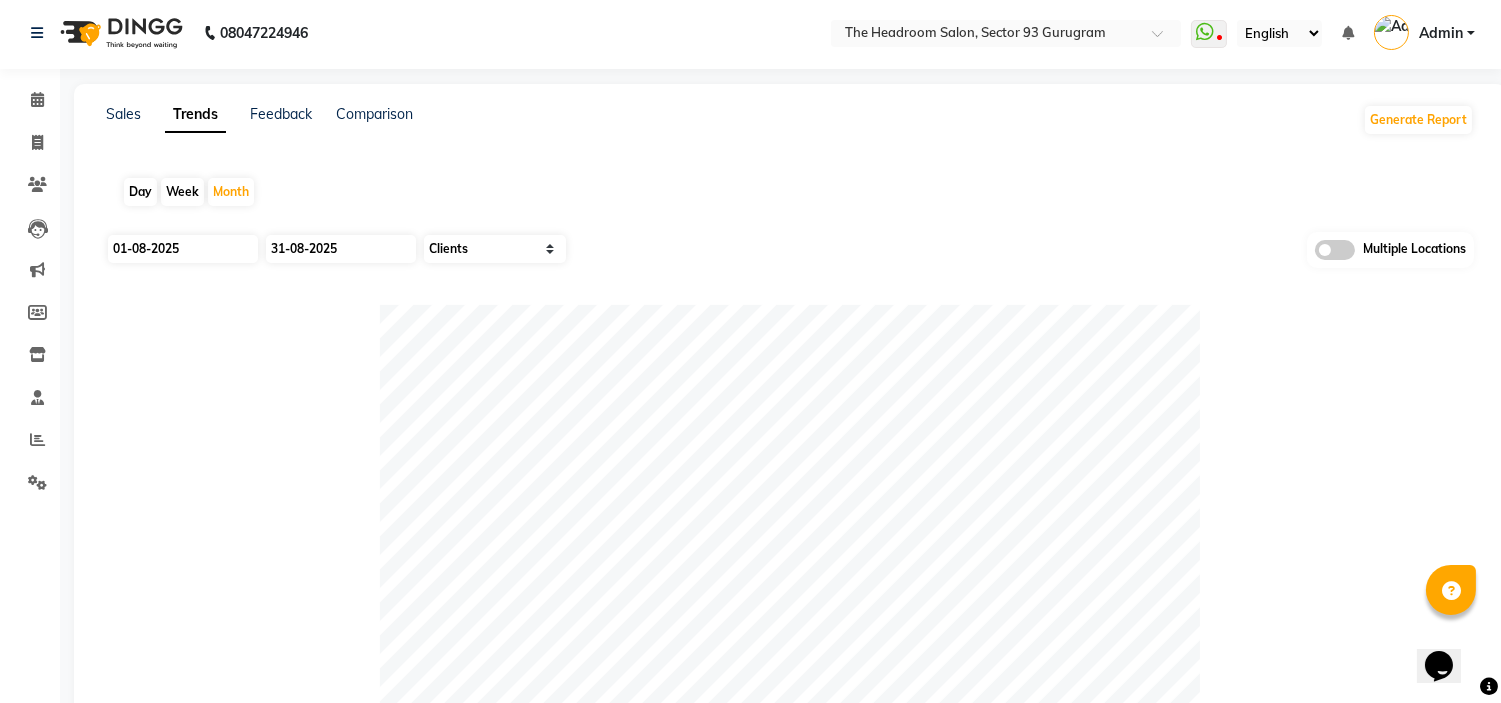 scroll, scrollTop: 0, scrollLeft: 0, axis: both 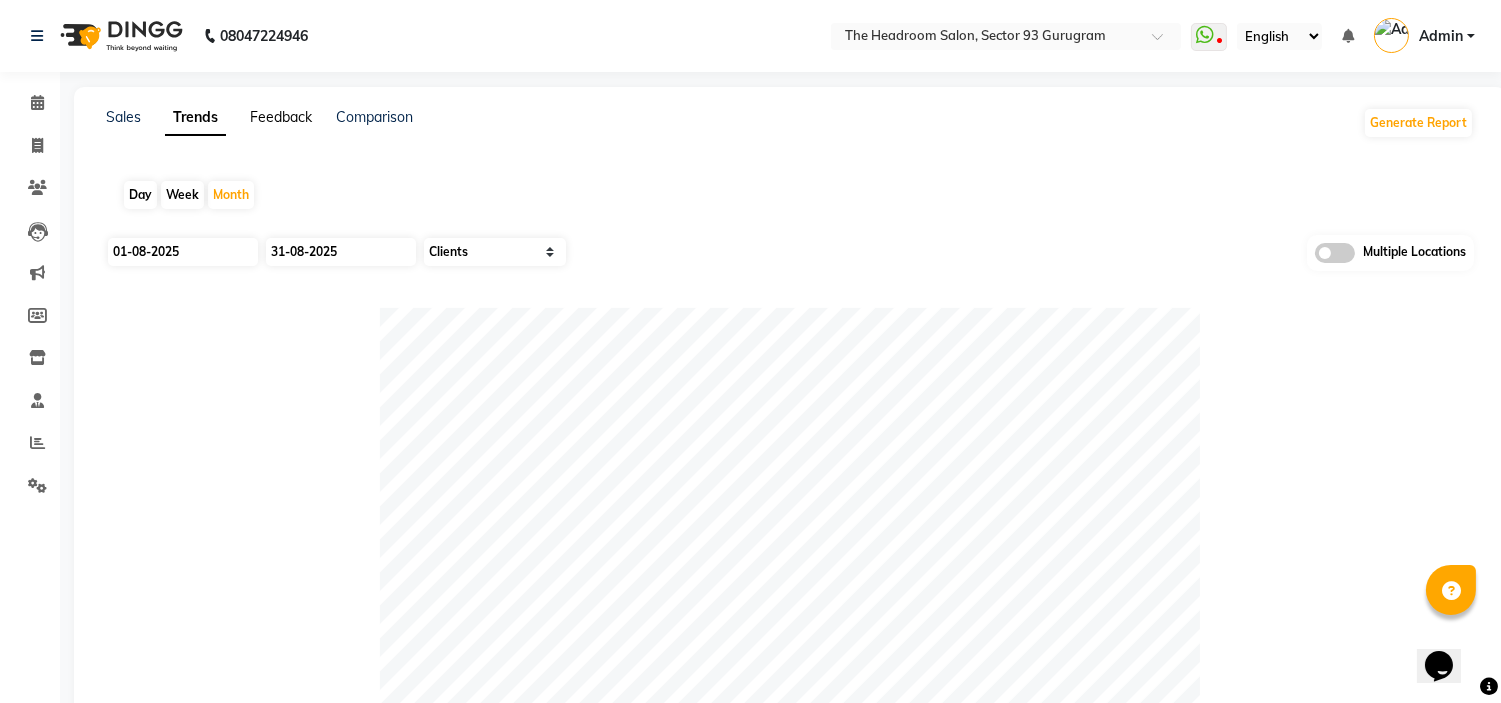 click on "Feedback" 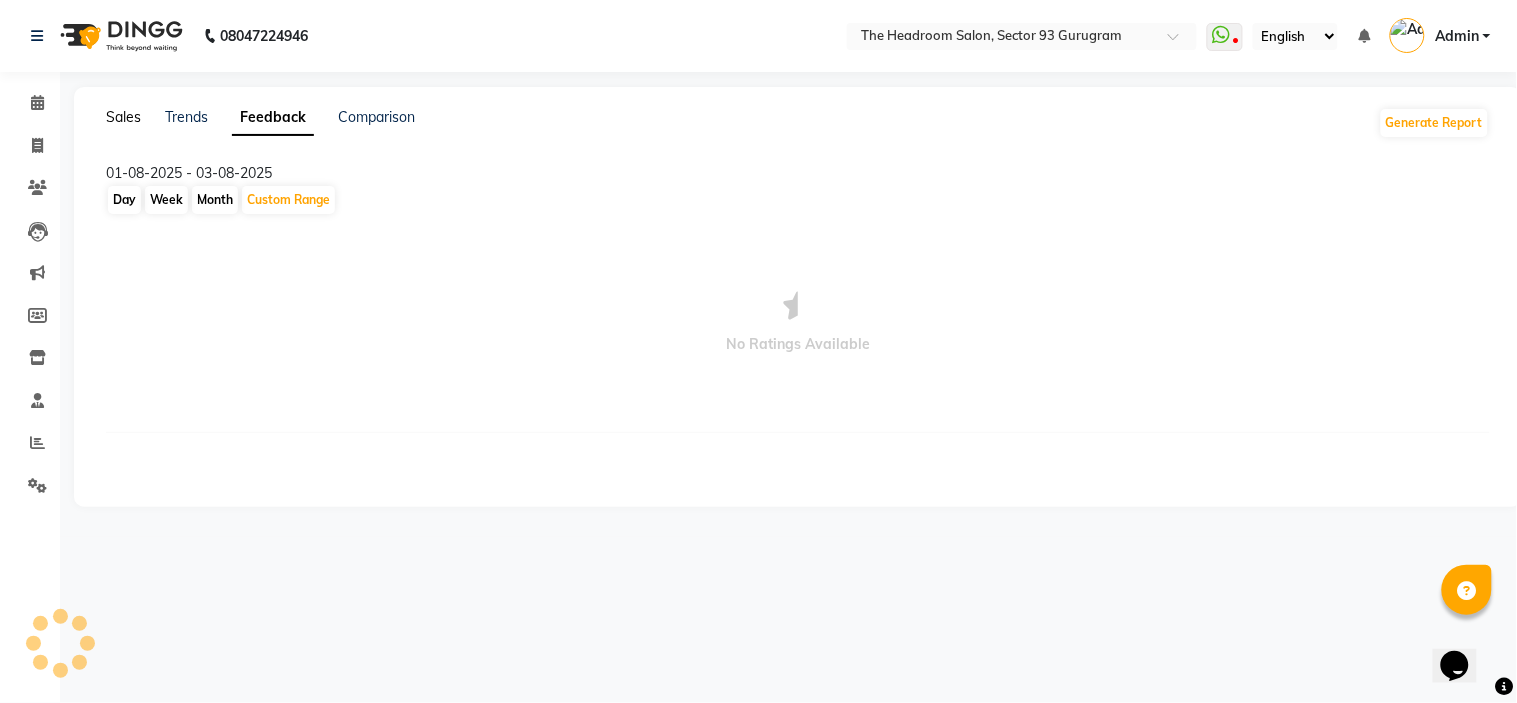 click on "Sales" 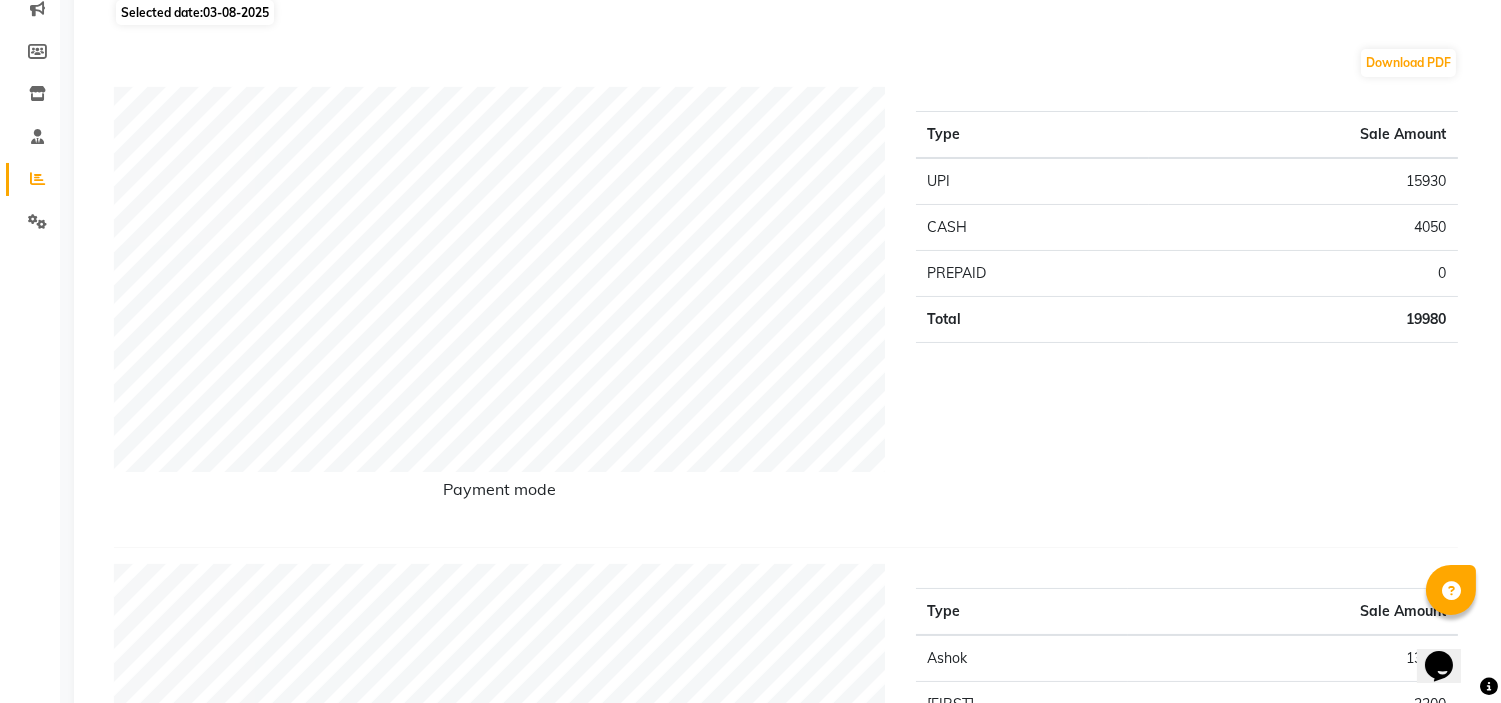 scroll, scrollTop: 0, scrollLeft: 0, axis: both 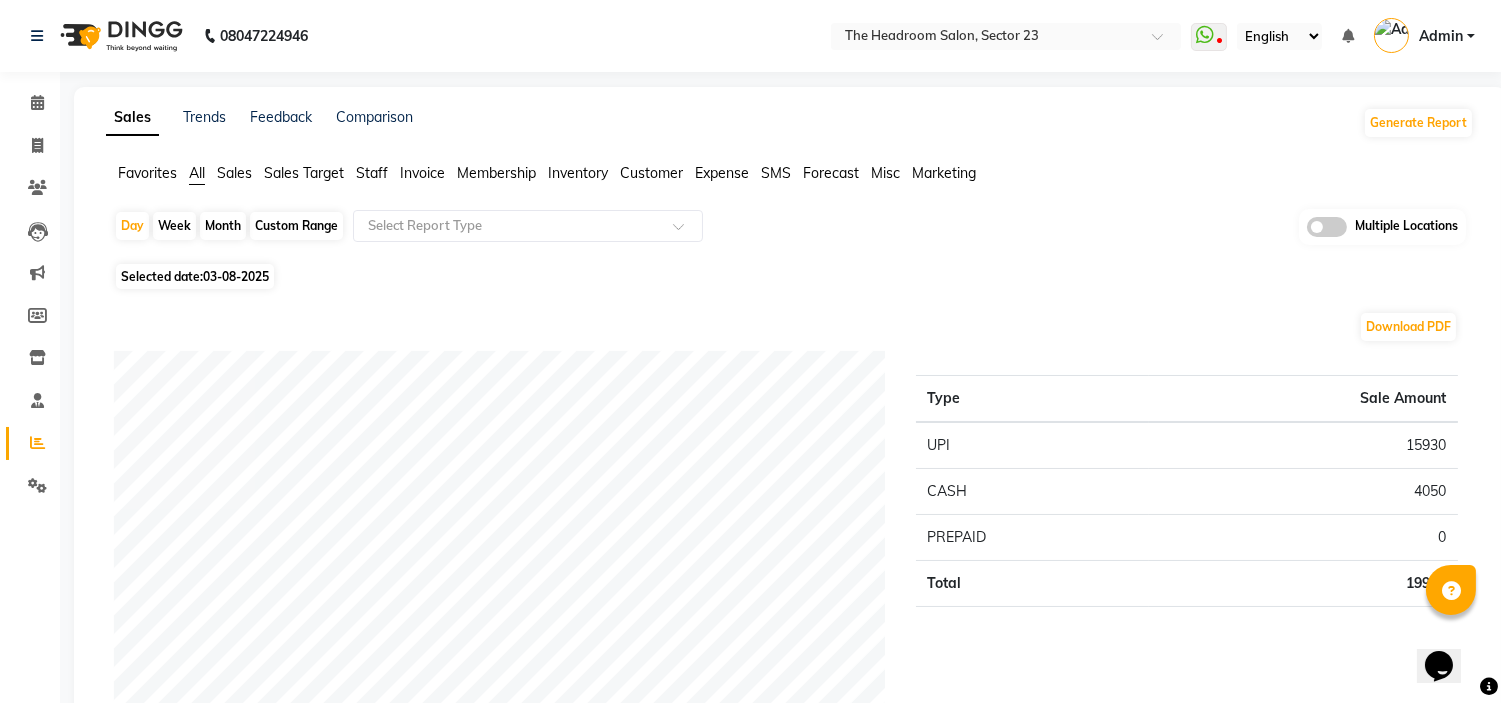 click on "Month" 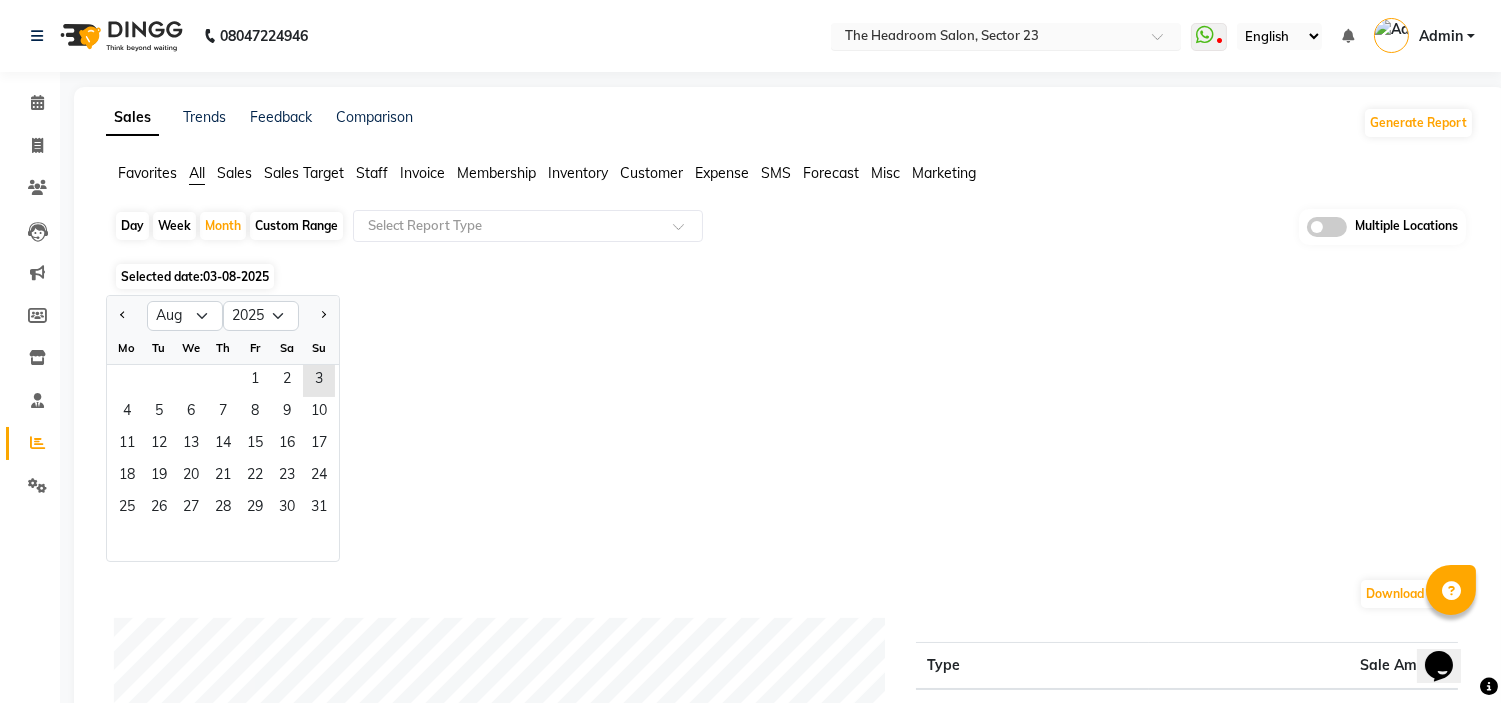 click at bounding box center (1164, 42) 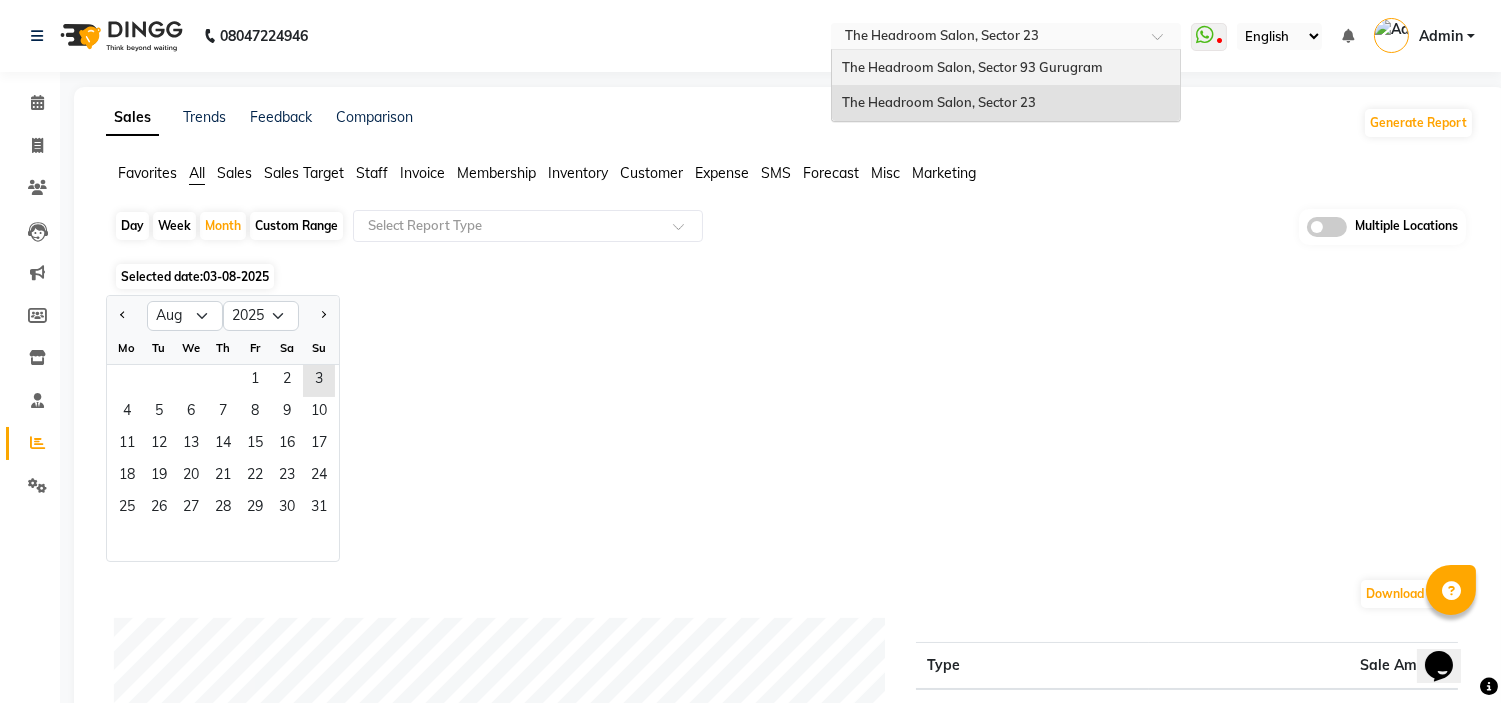 click on "The Headroom Salon, Sector 93 Gurugram" at bounding box center (1006, 68) 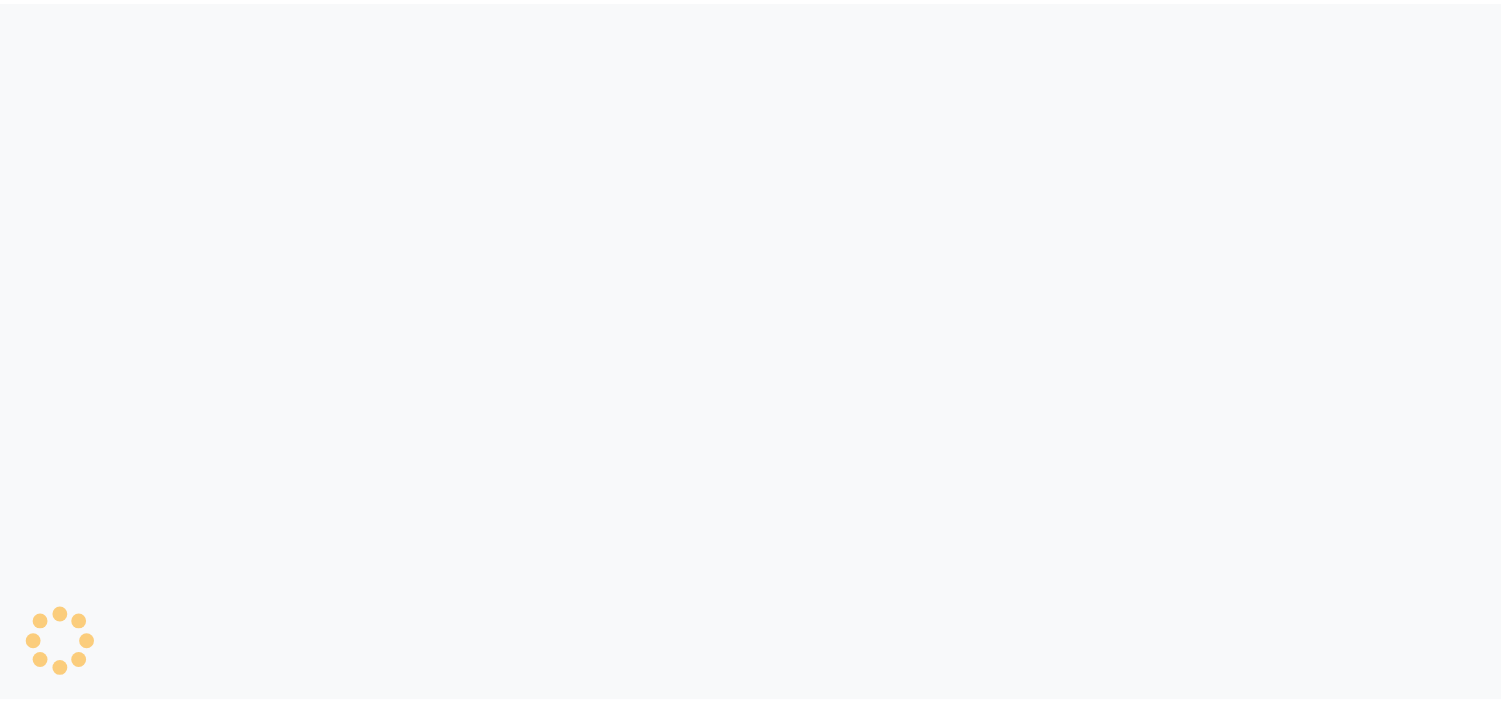 scroll, scrollTop: 0, scrollLeft: 0, axis: both 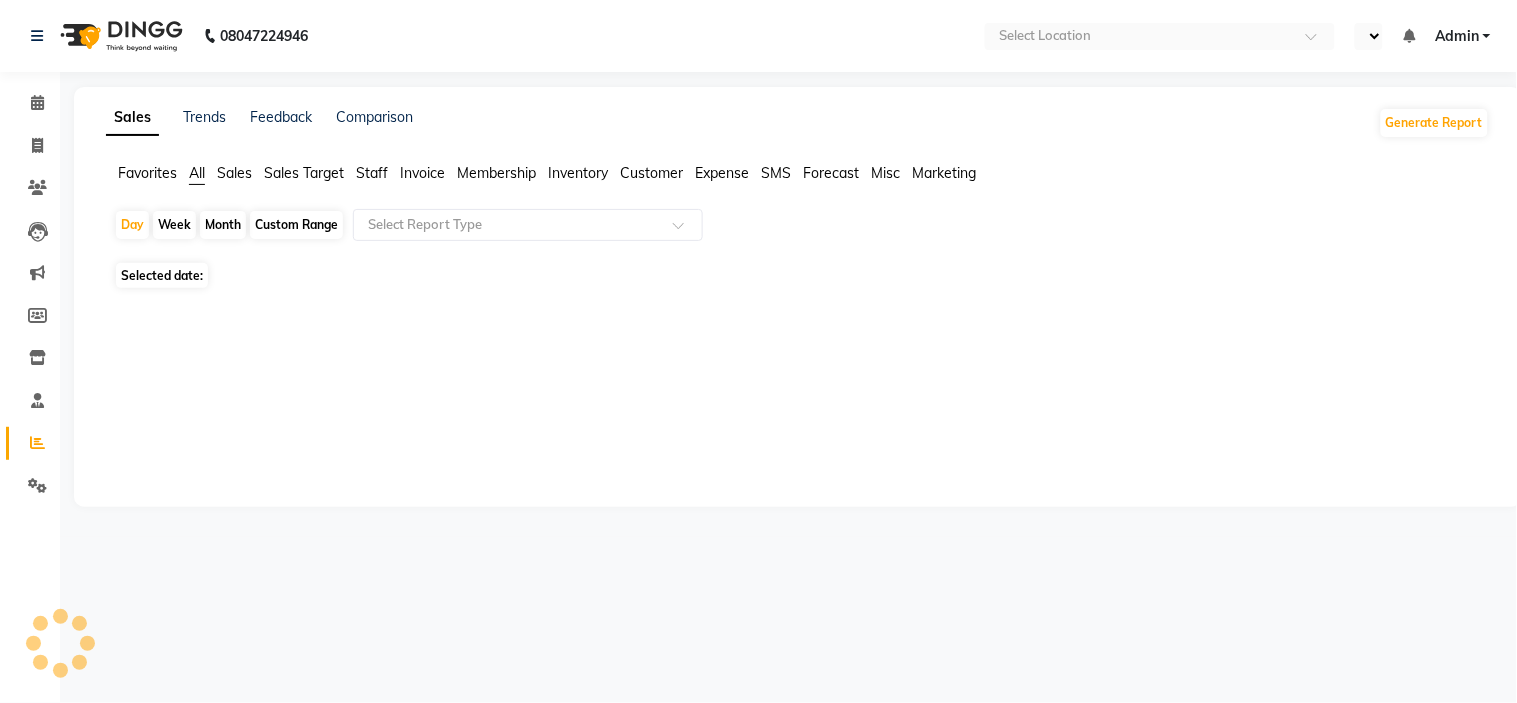 select on "en" 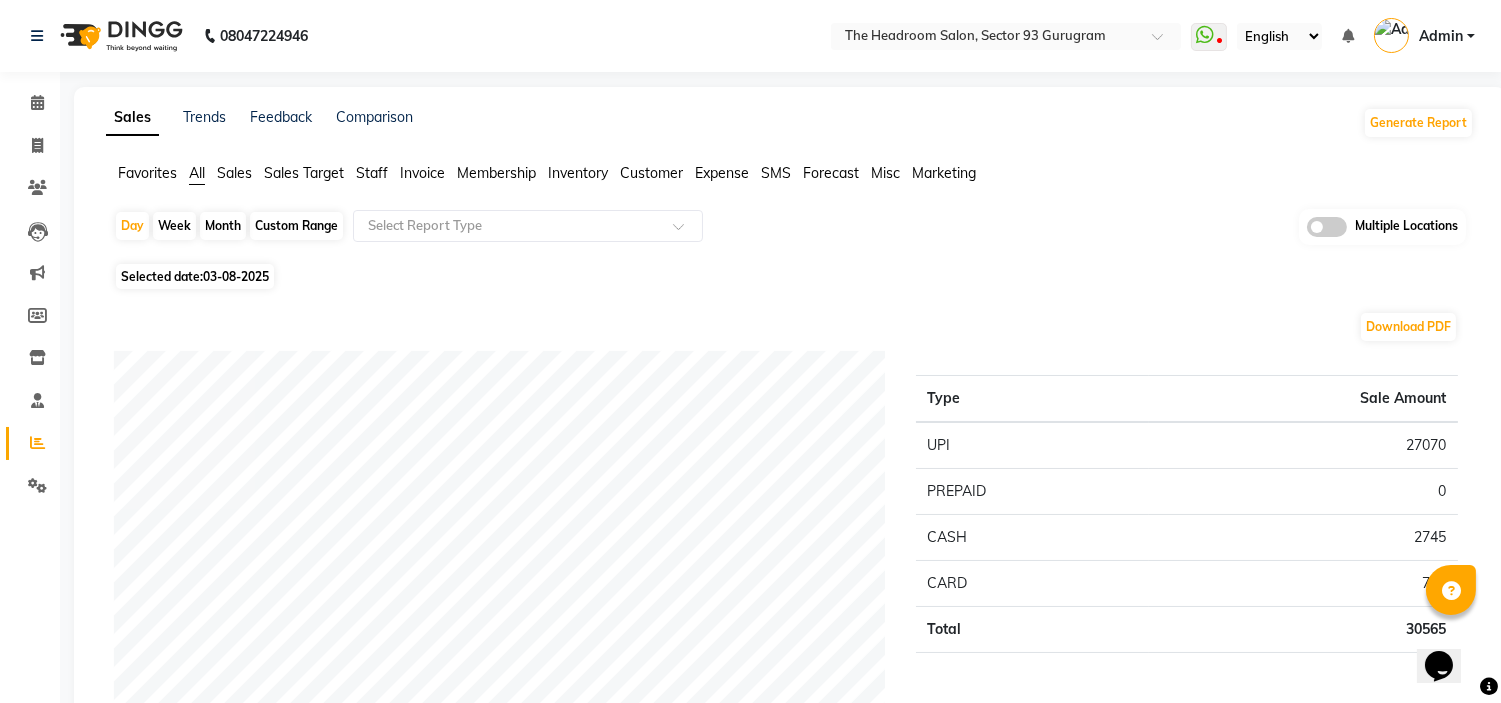 scroll, scrollTop: 0, scrollLeft: 0, axis: both 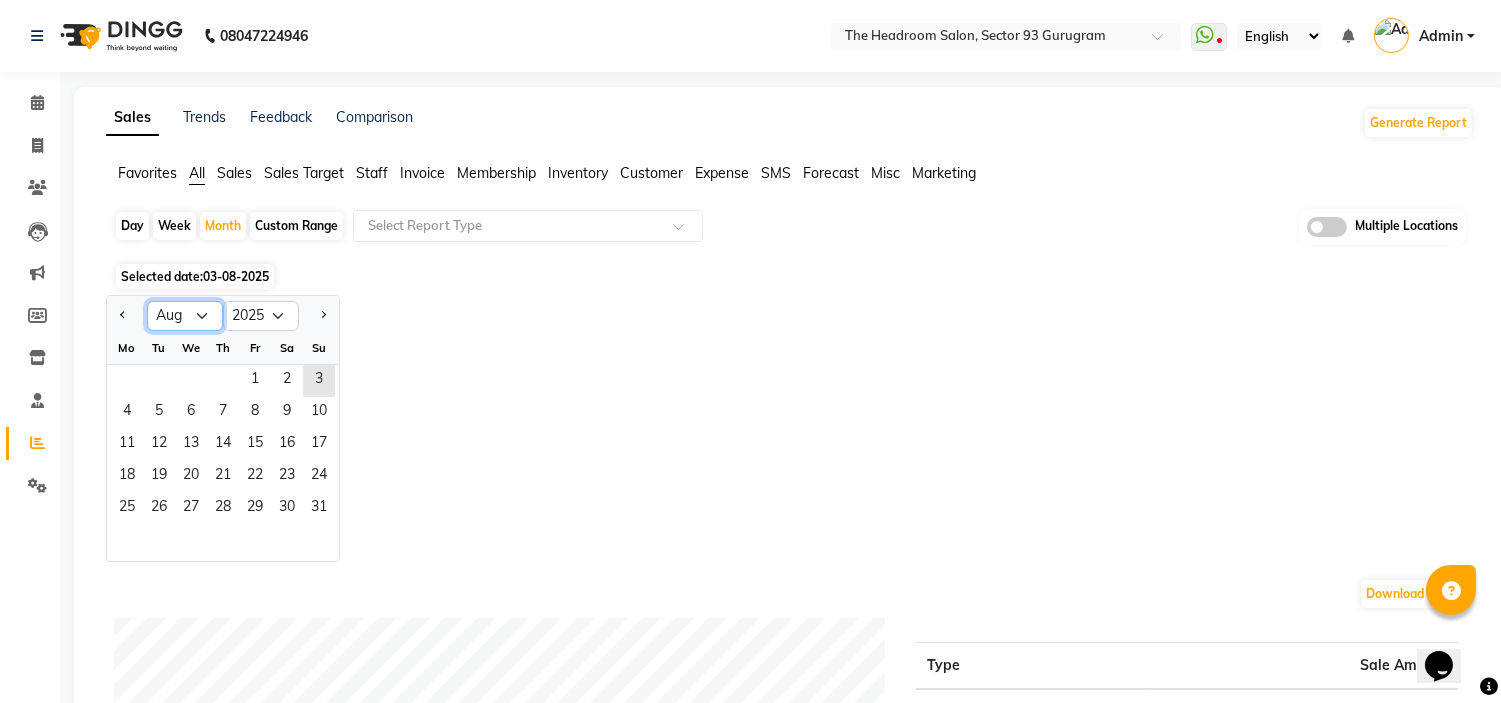 click on "Jan Feb Mar Apr May Jun Jul Aug Sep Oct Nov Dec" 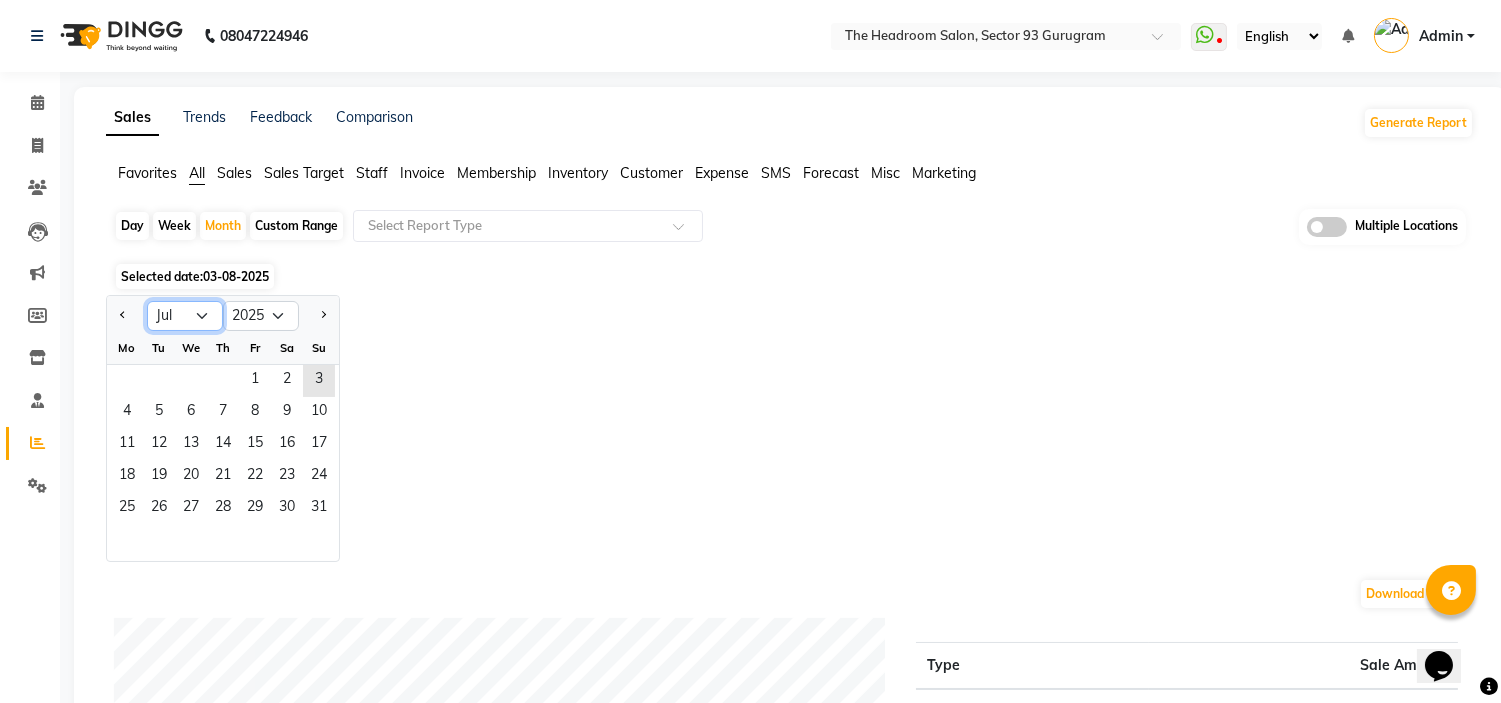 click on "Jan Feb Mar Apr May Jun Jul Aug Sep Oct Nov Dec" 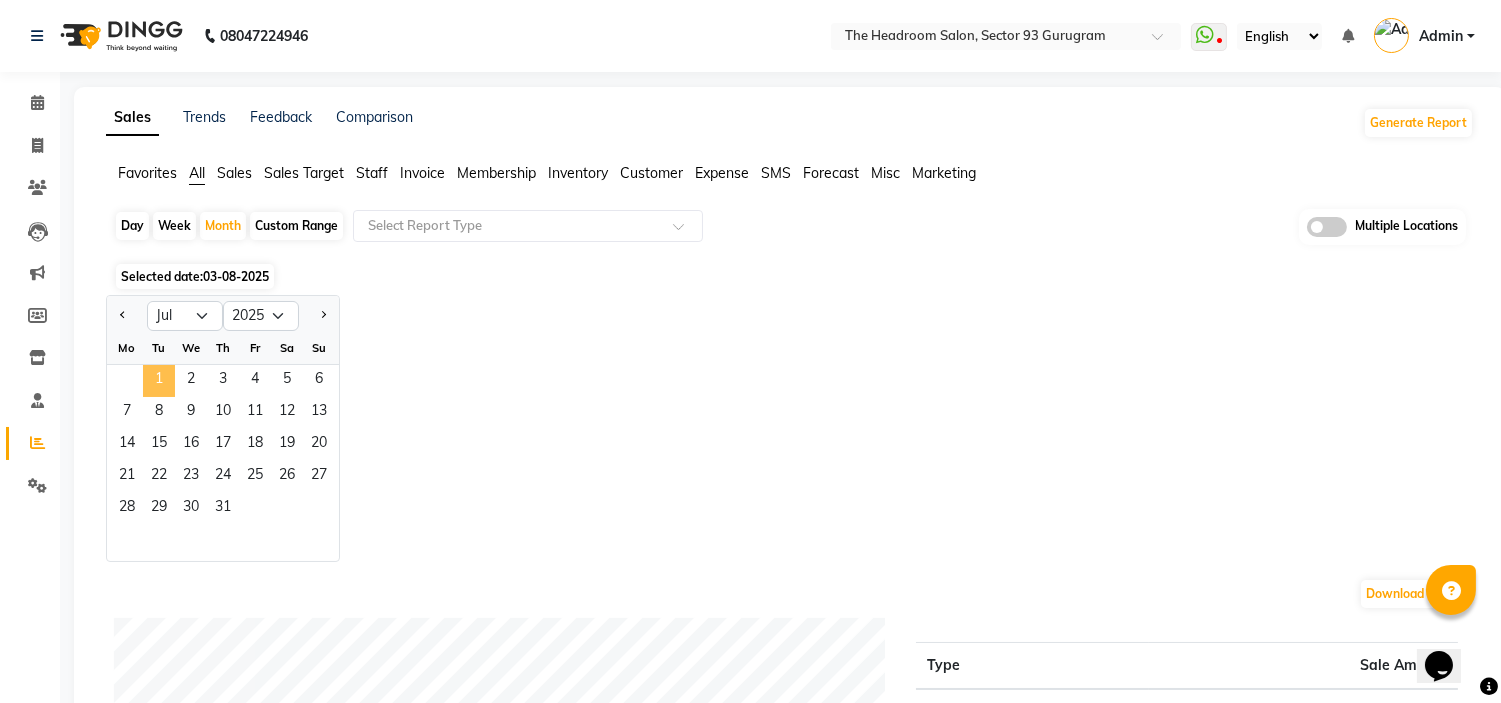 click on "1" 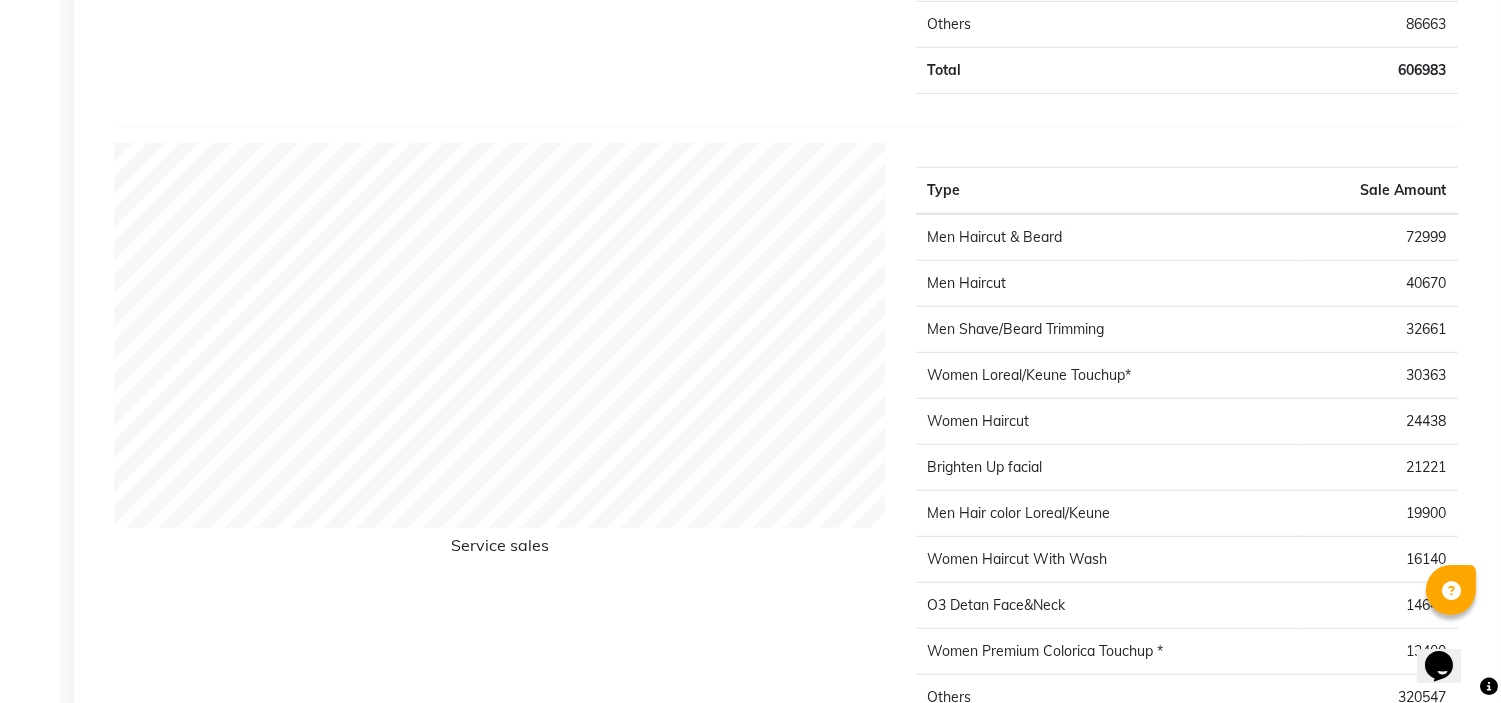 scroll, scrollTop: 2572, scrollLeft: 0, axis: vertical 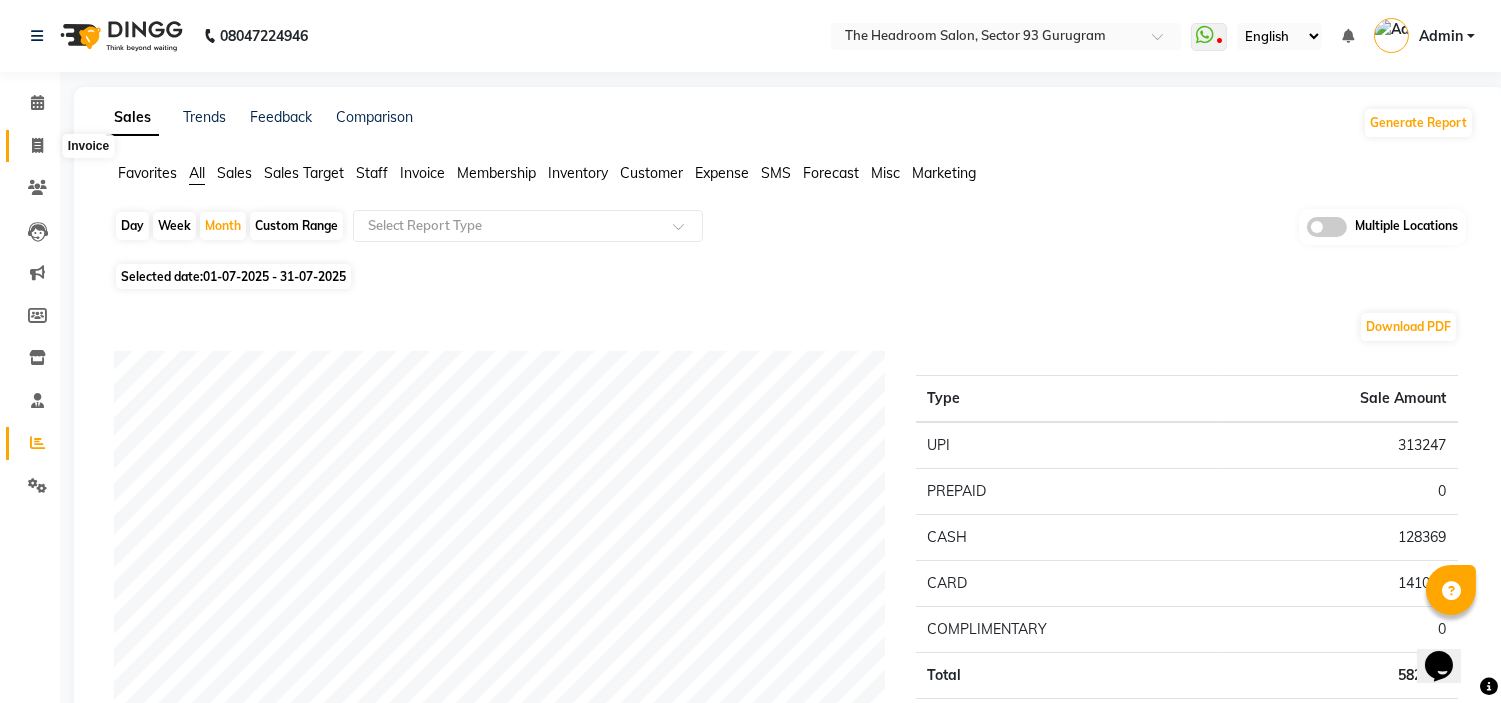 click 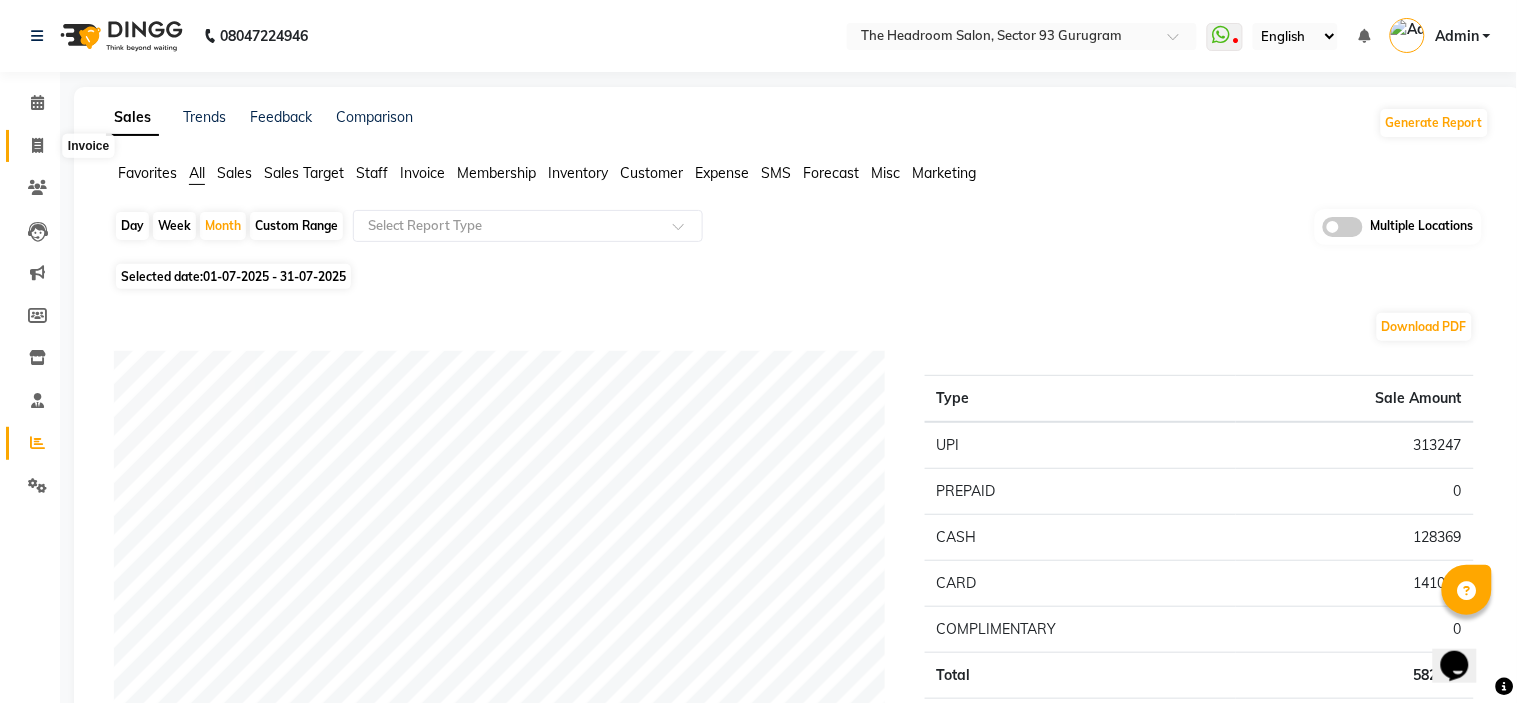 select on "service" 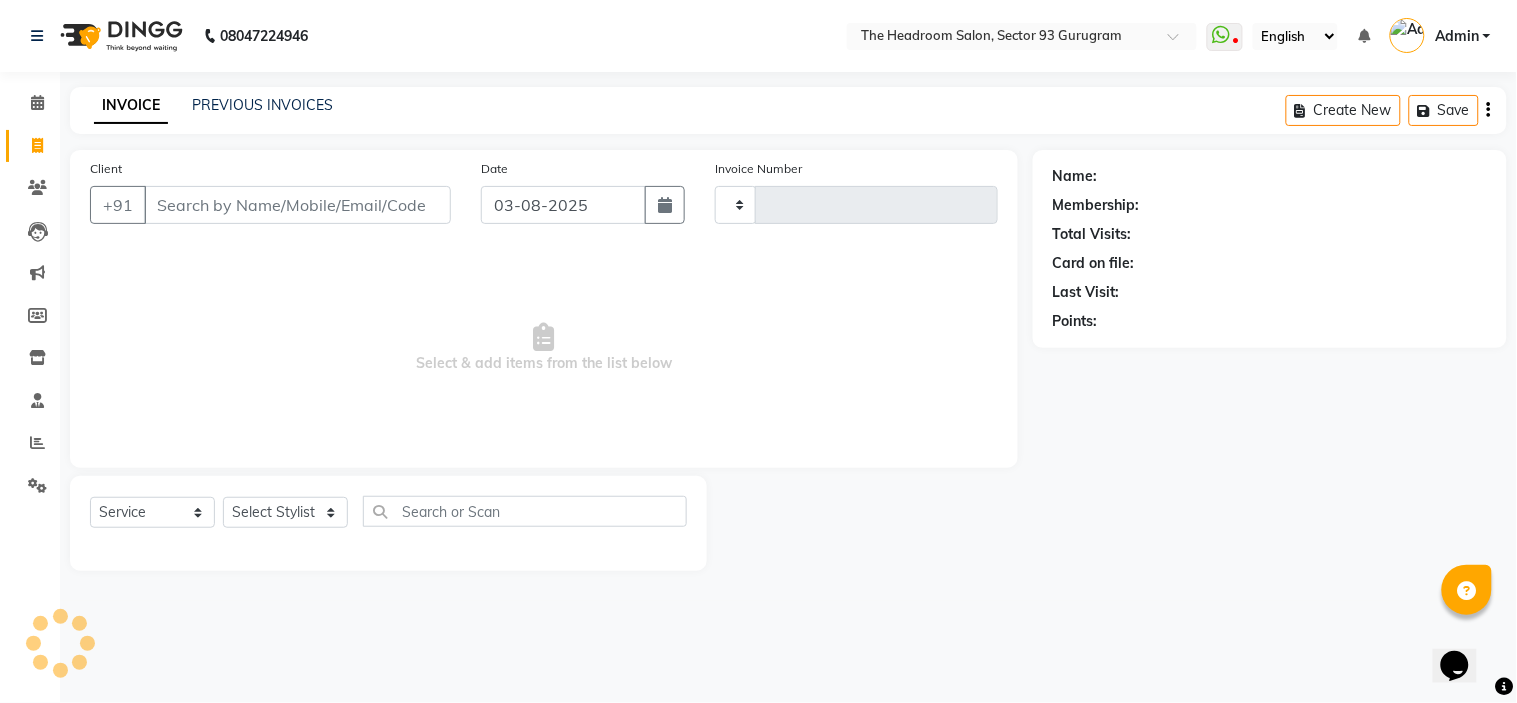 type on "2595" 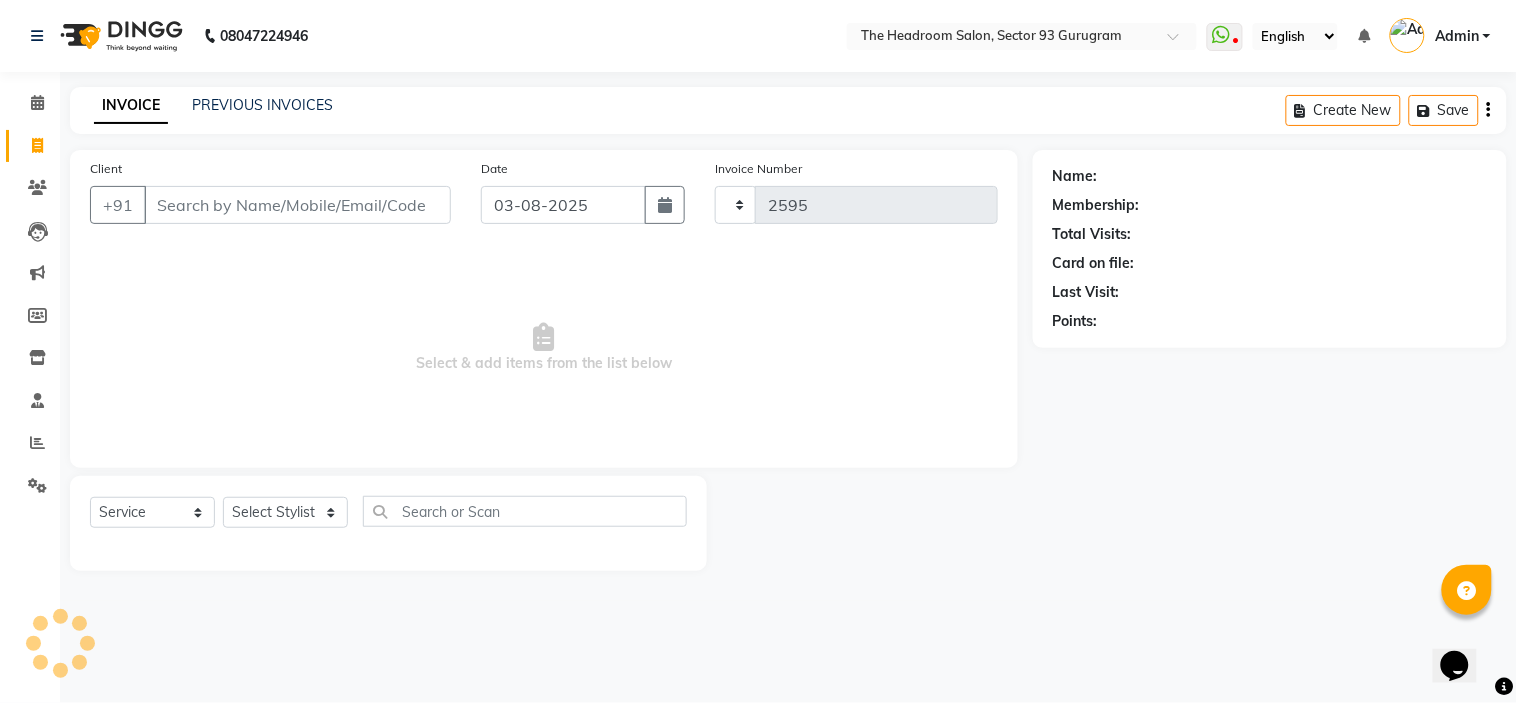 select on "6933" 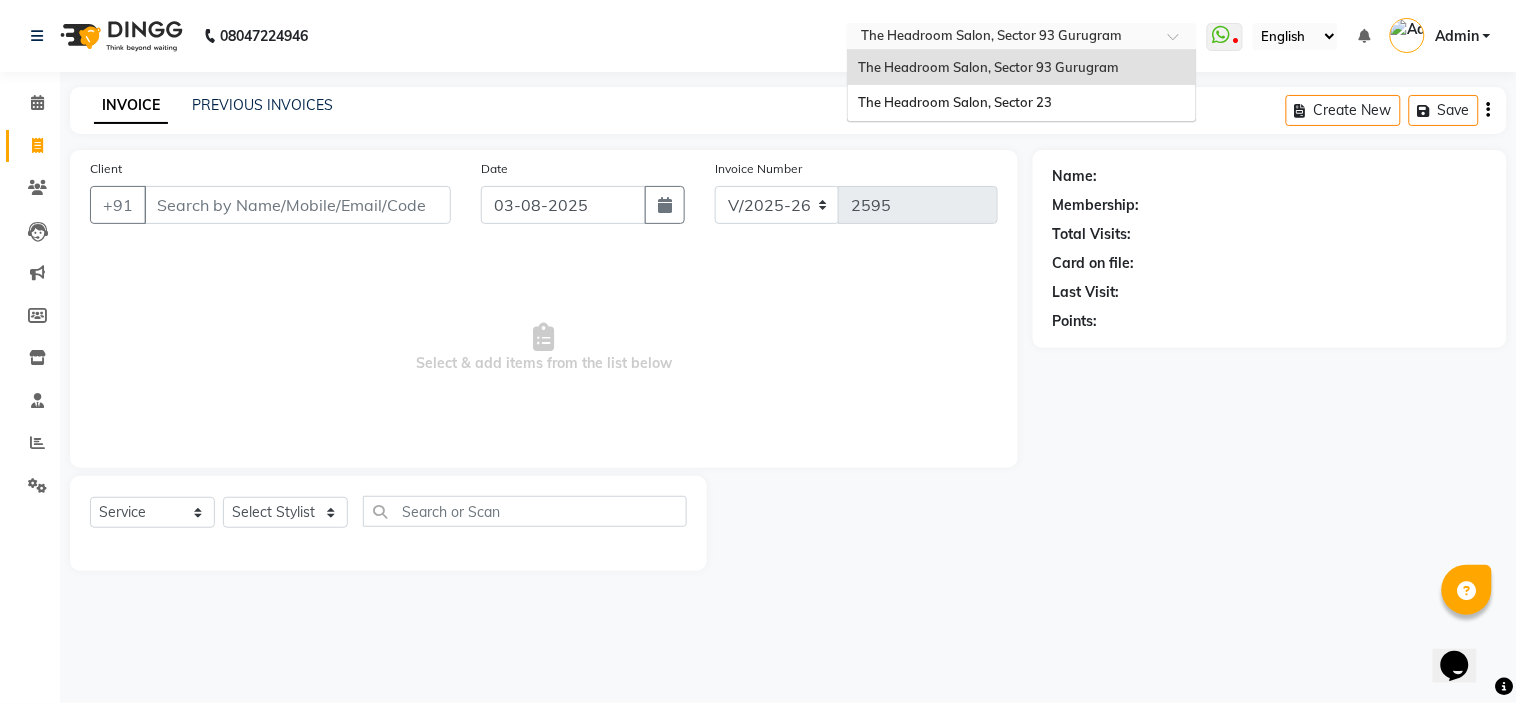 click at bounding box center [1022, 38] 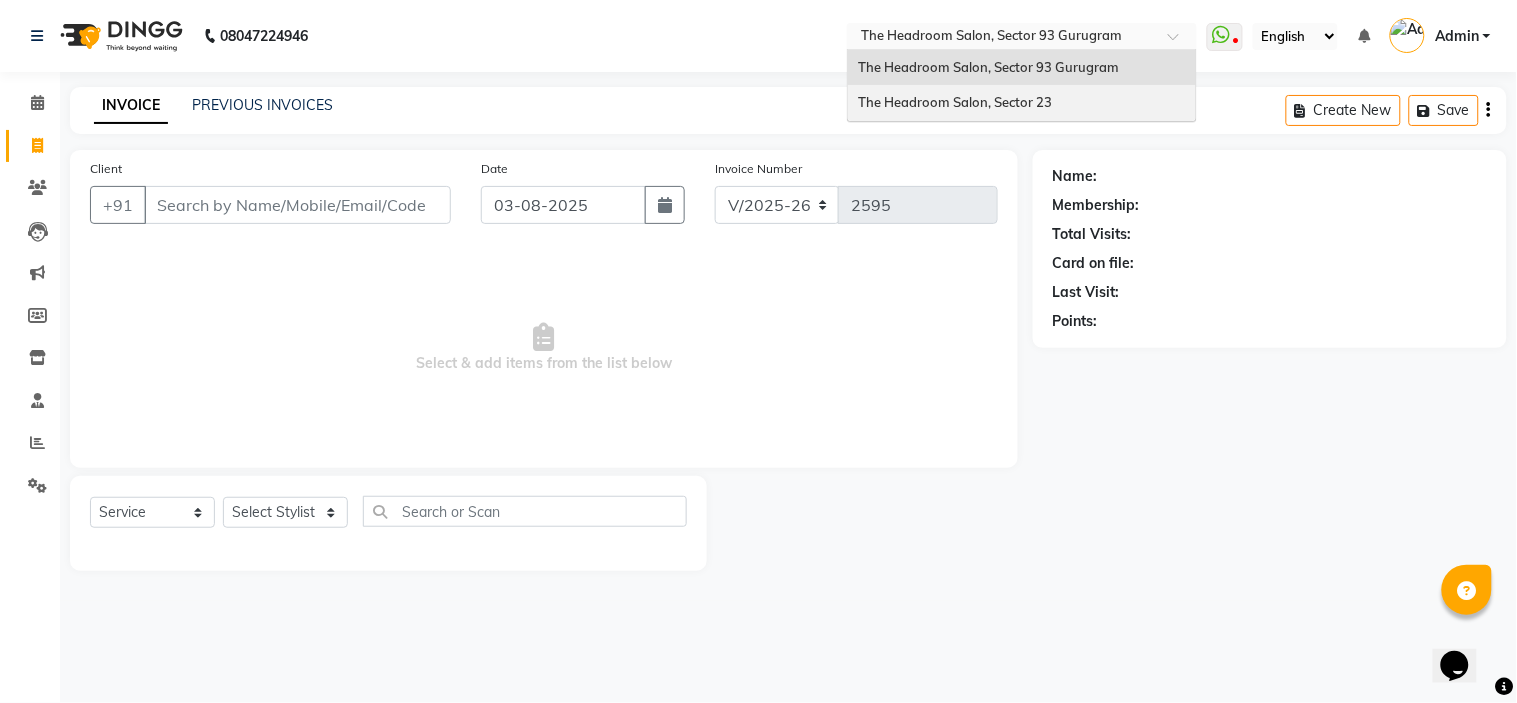 click on "The Headroom Salon, Sector 23" at bounding box center (1022, 103) 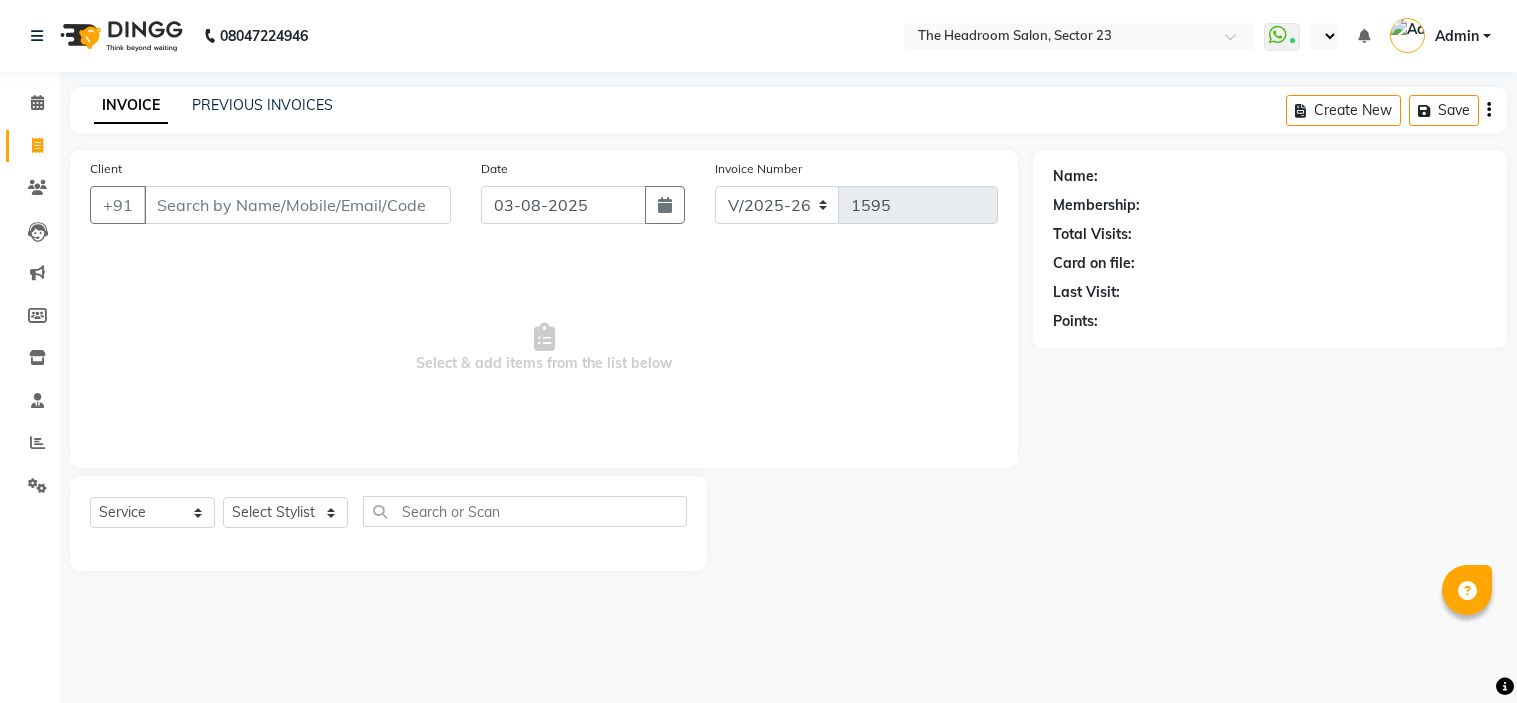 select on "6796" 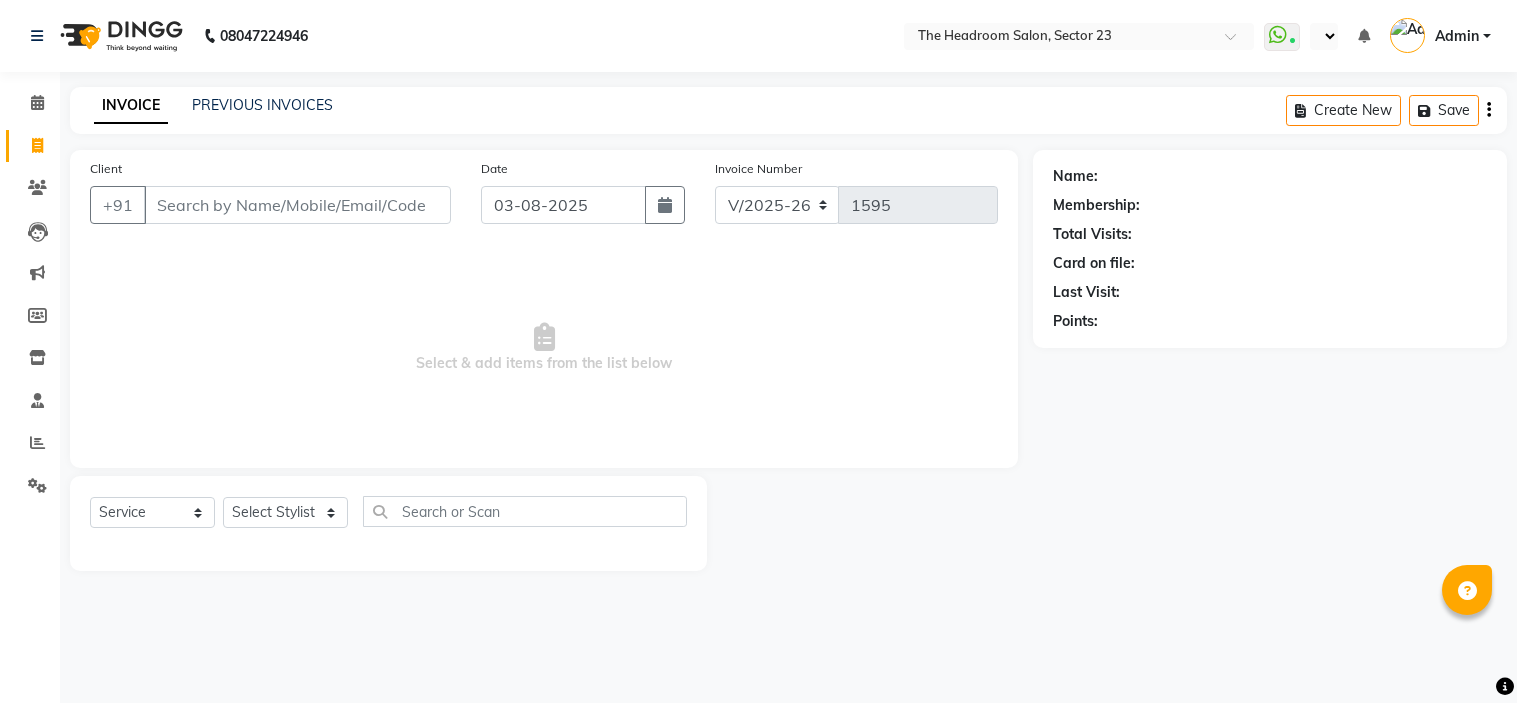 scroll, scrollTop: 0, scrollLeft: 0, axis: both 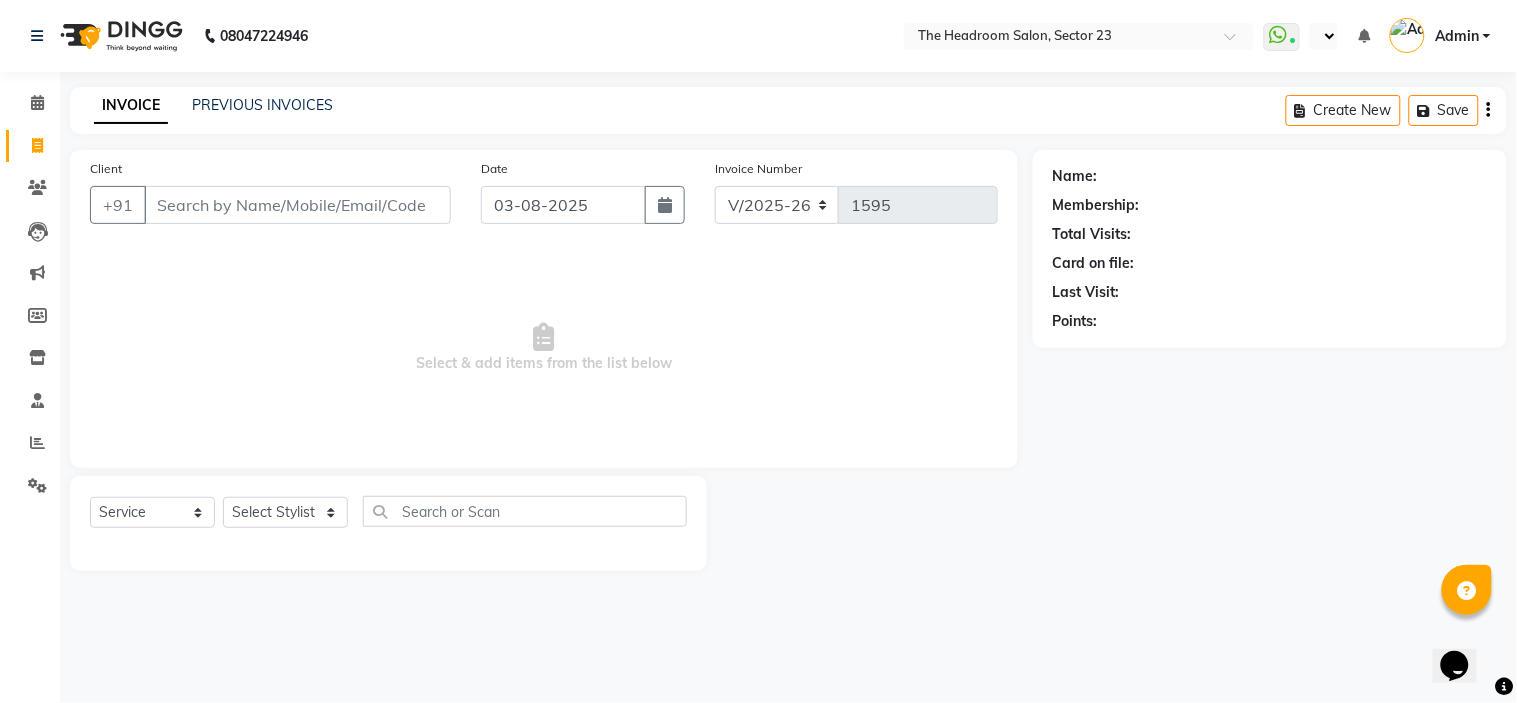 select on "en" 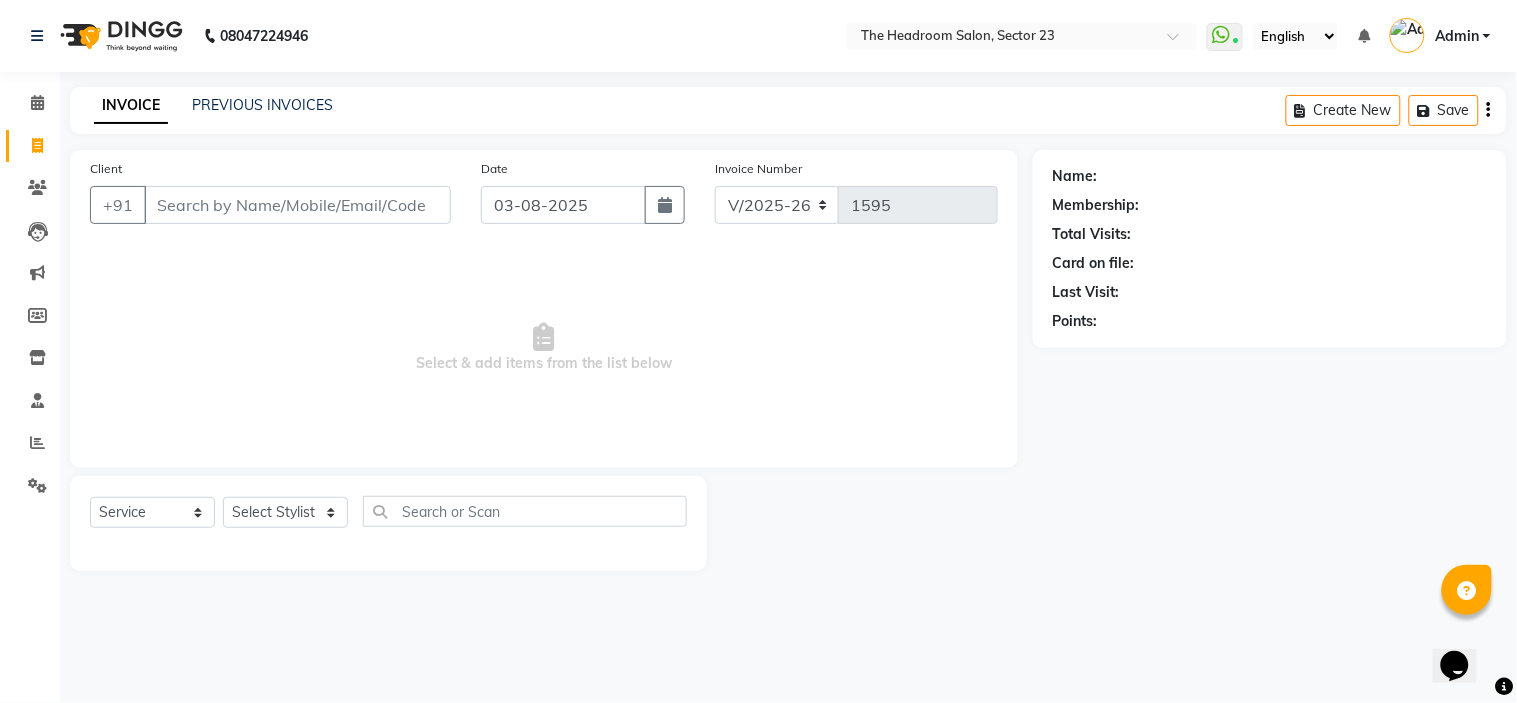 click on "Admin" at bounding box center (1457, 36) 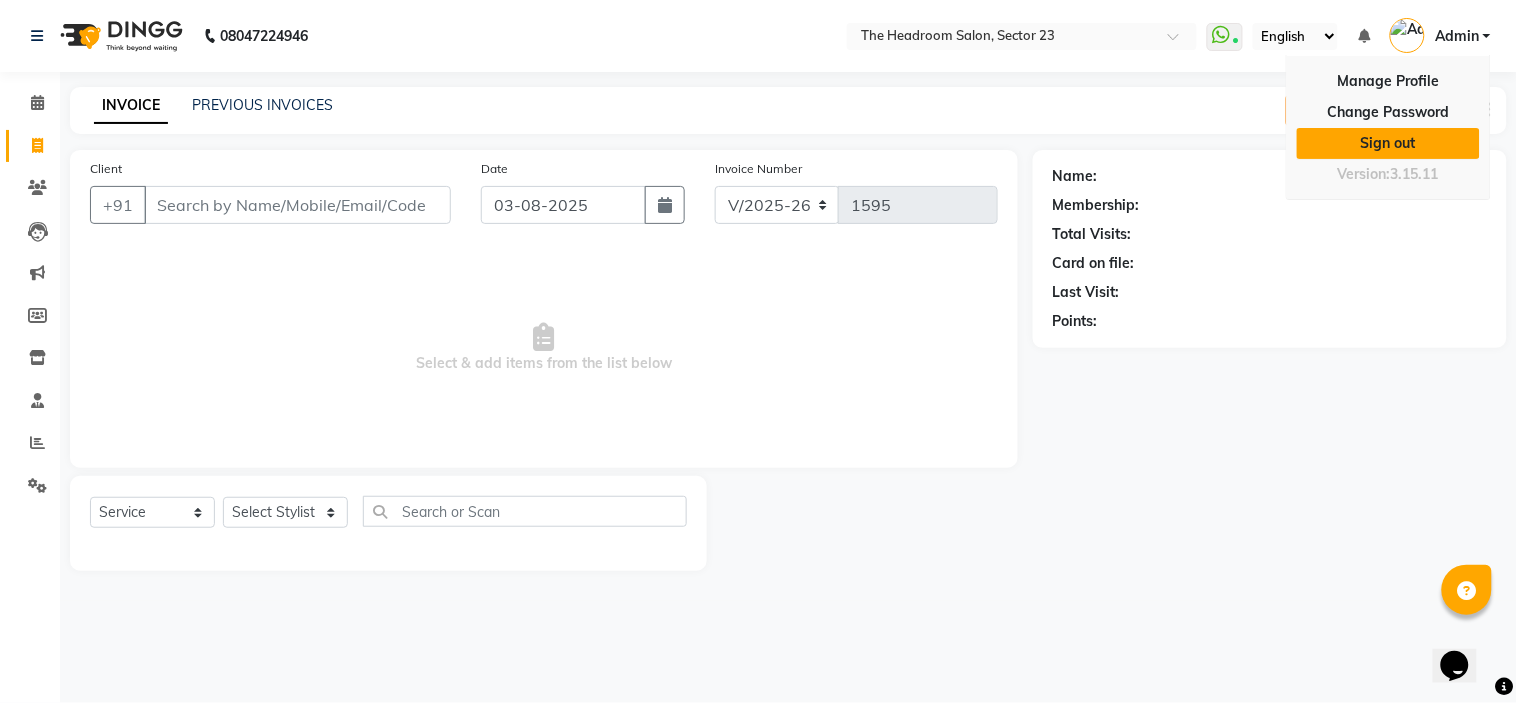 click on "Sign out" at bounding box center (1388, 143) 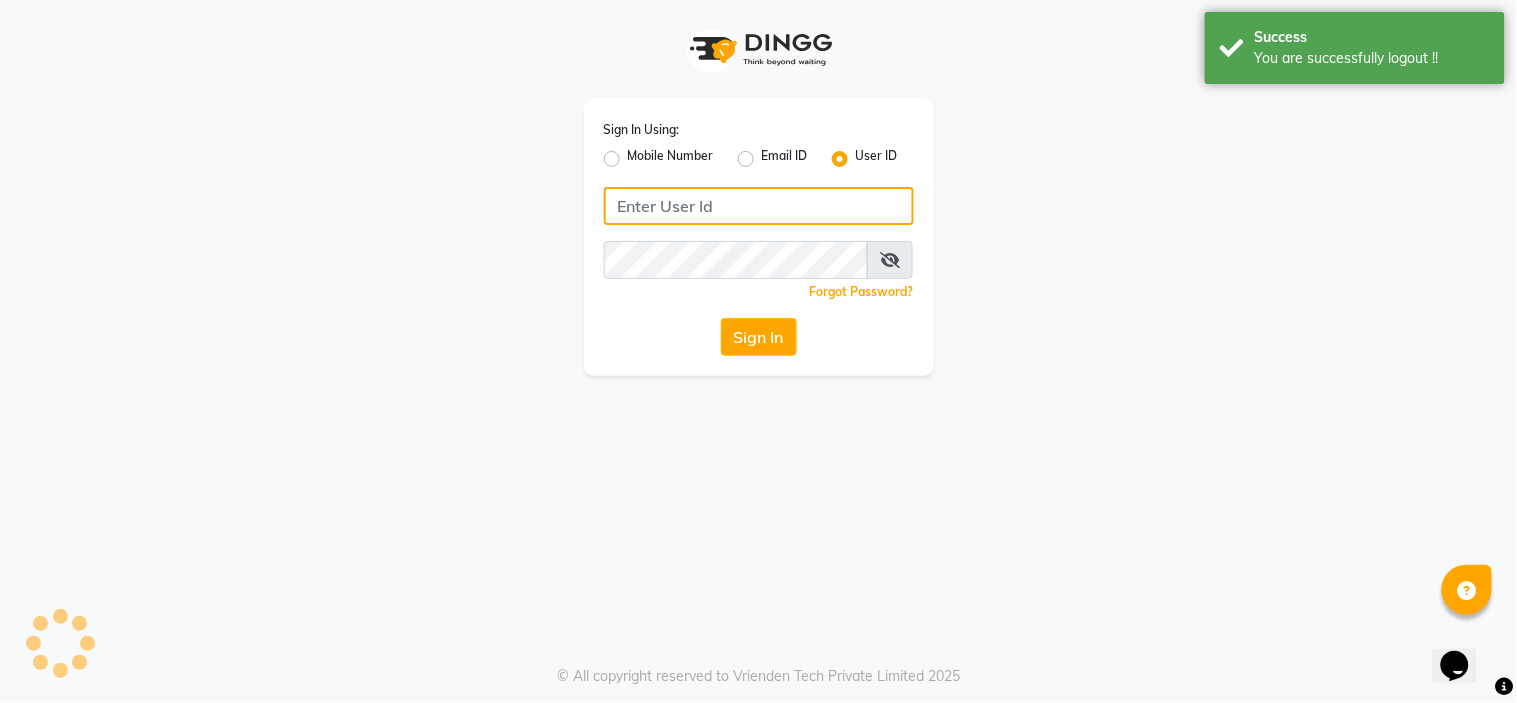 type on "1244903362" 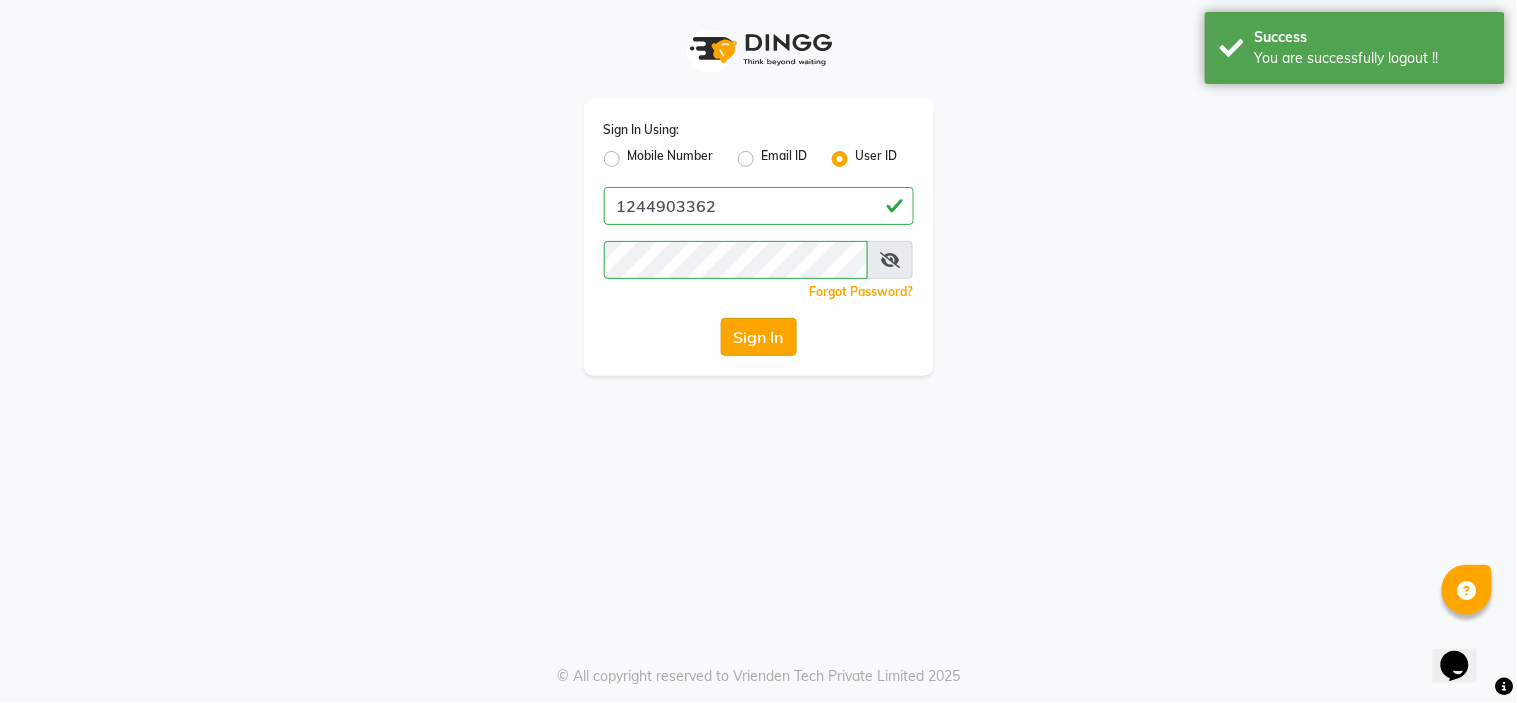 click on "Sign In" 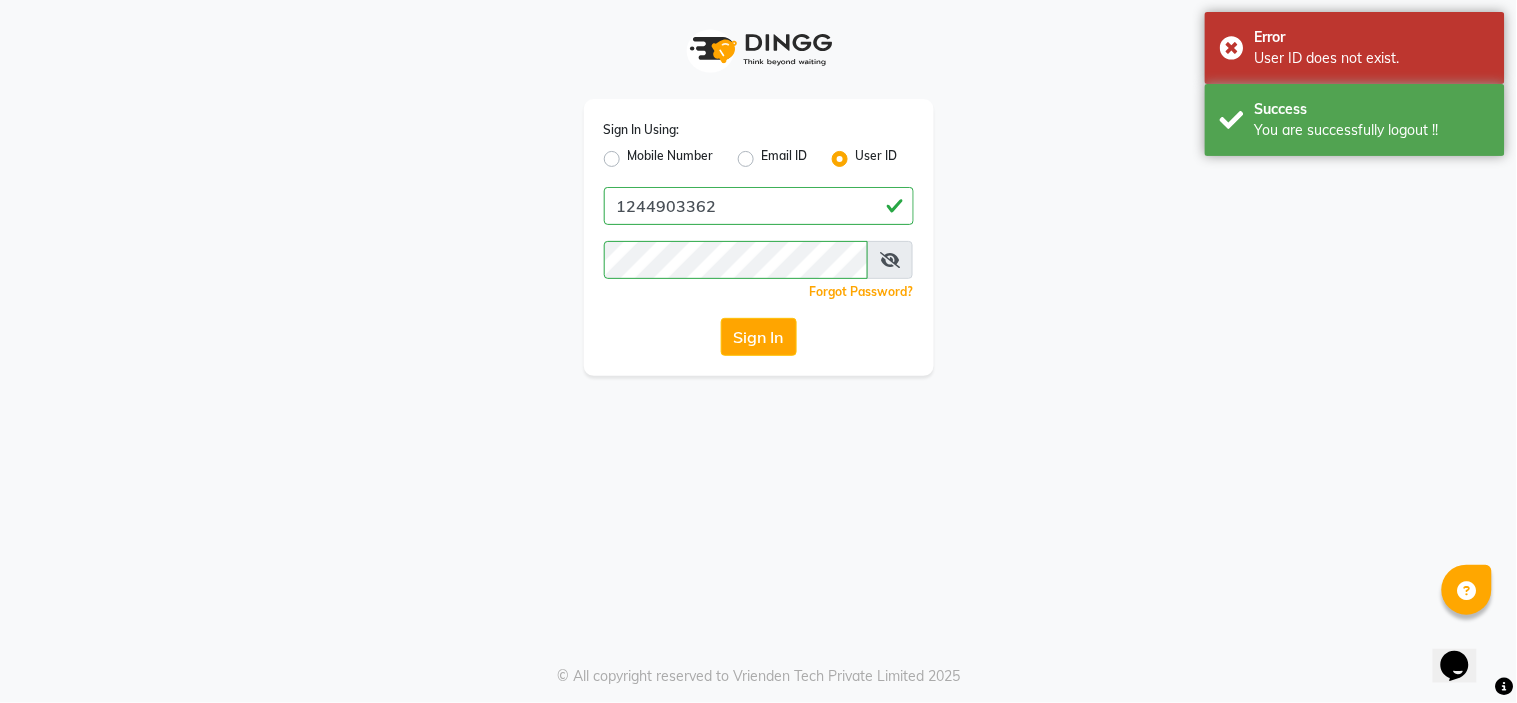 click on "Mobile Number" 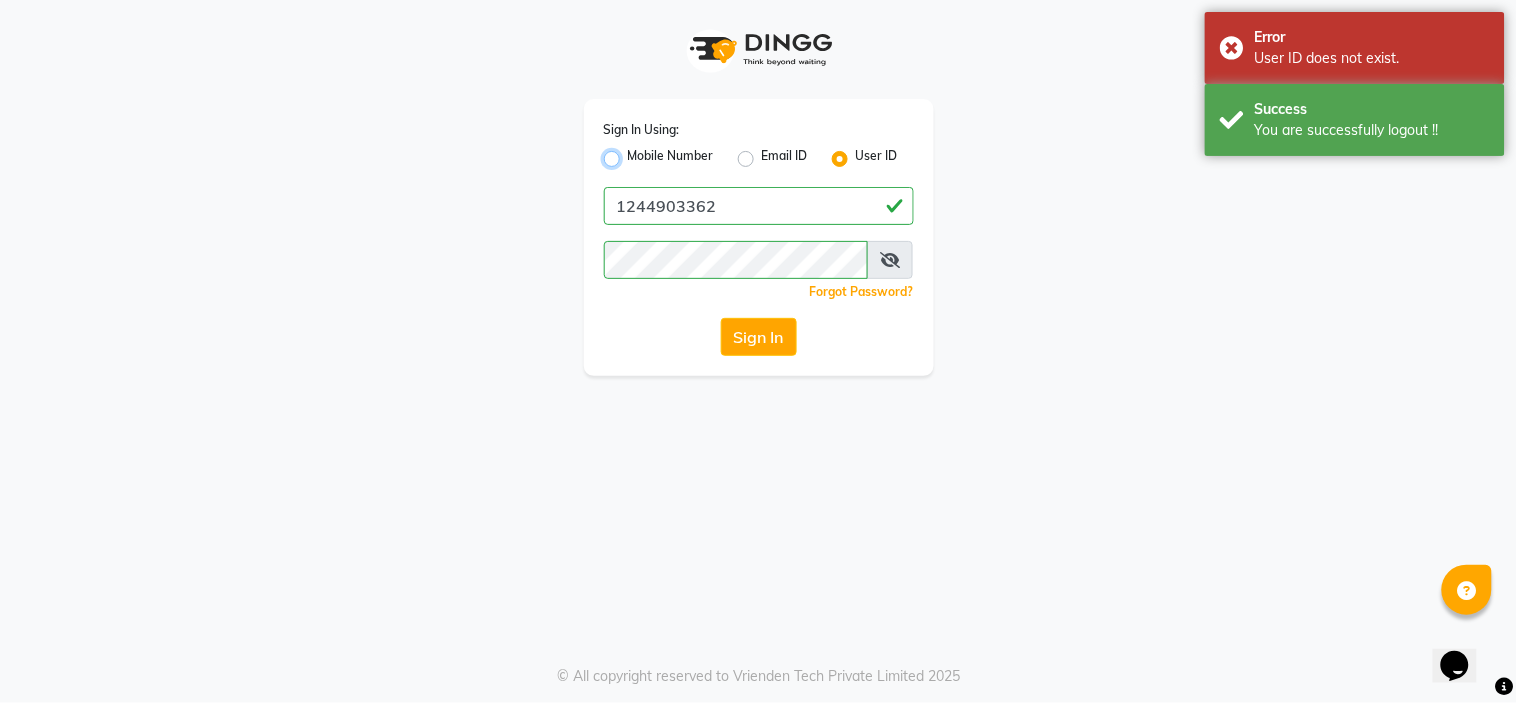 click on "Mobile Number" at bounding box center (634, 153) 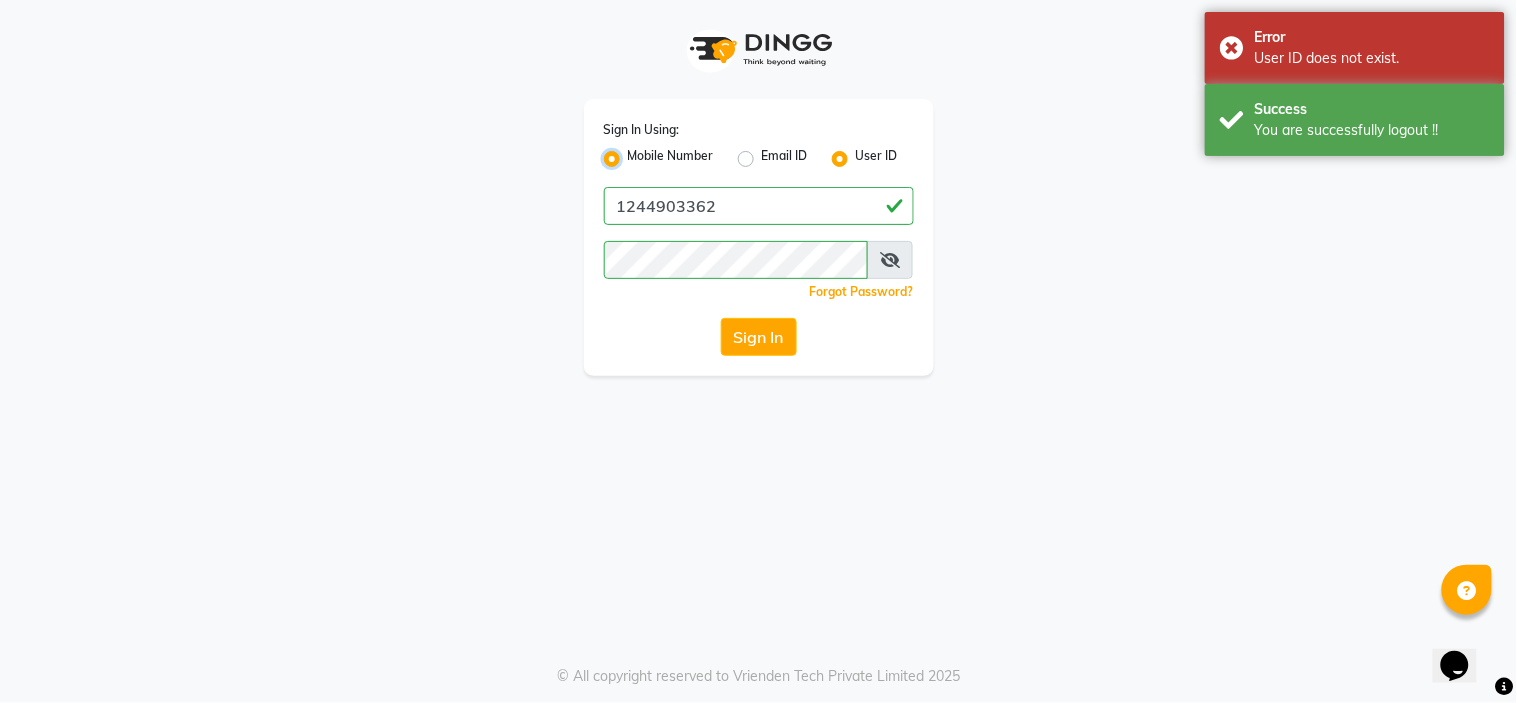 radio on "false" 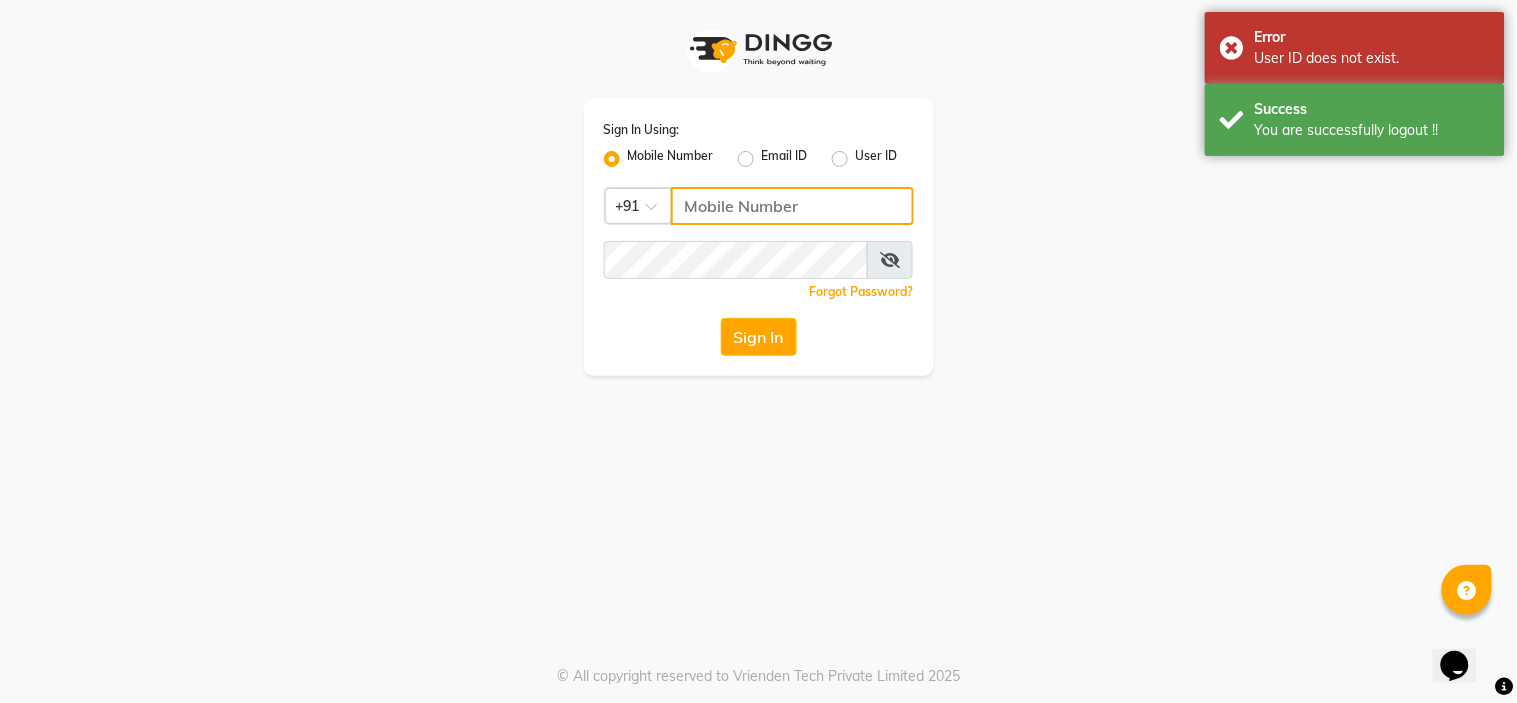 click 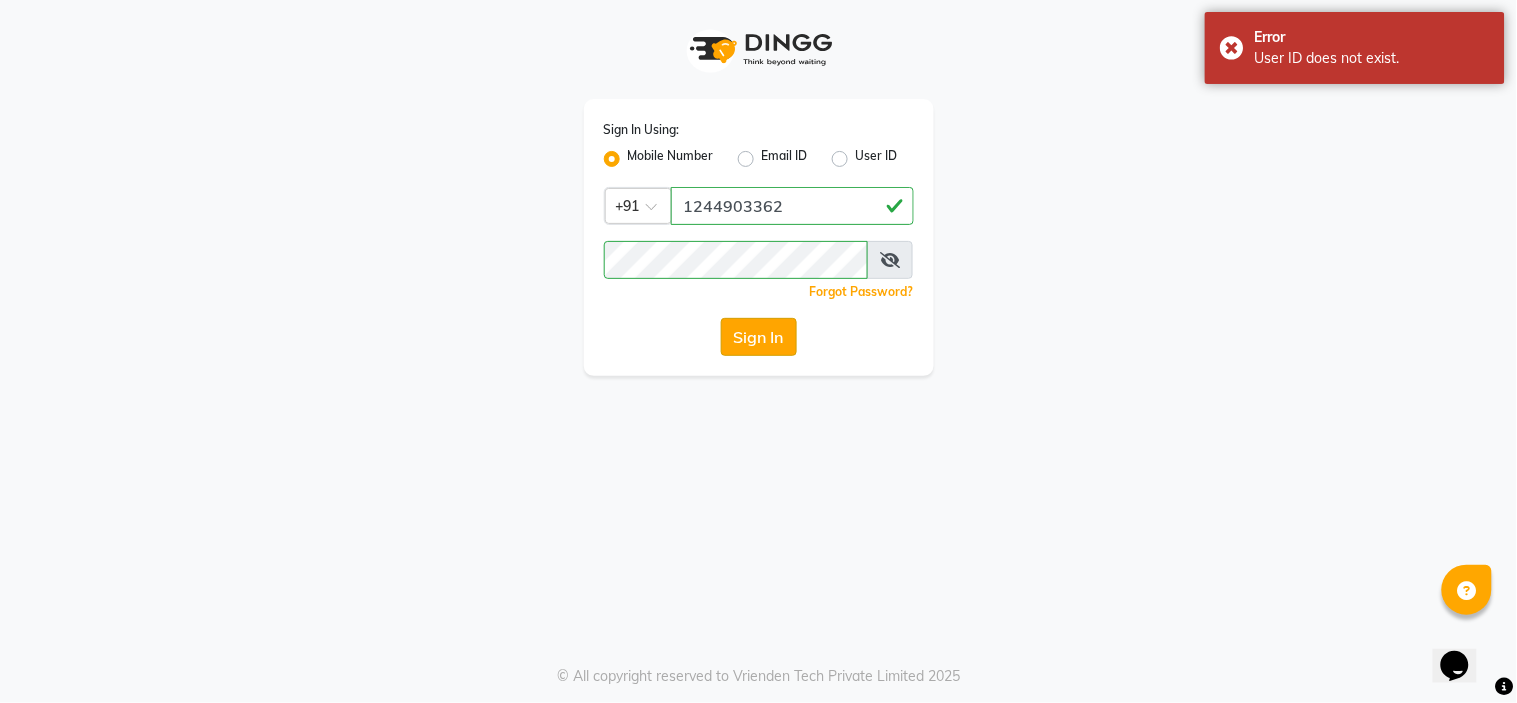 click on "Sign In" 